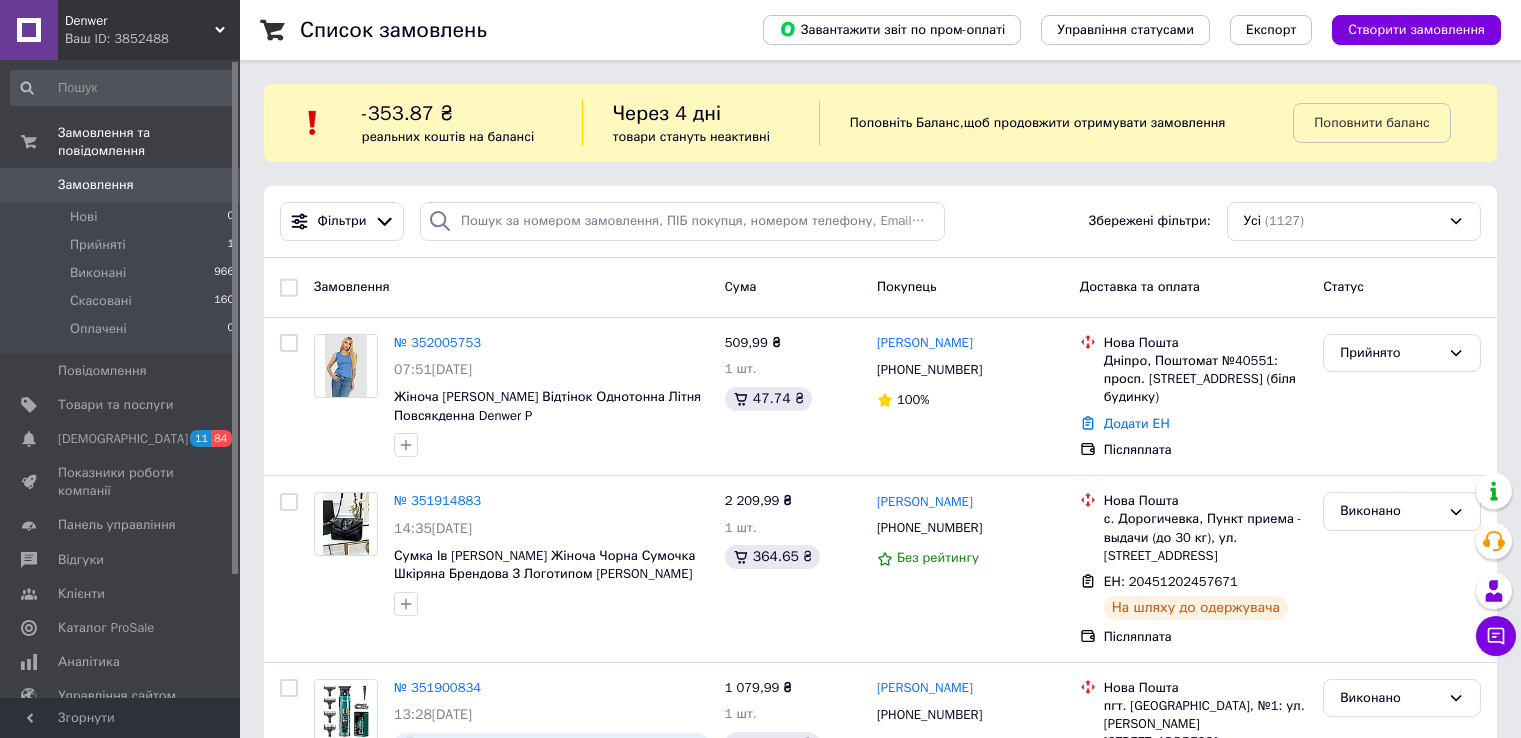 click on "Denwer" at bounding box center [140, 21] 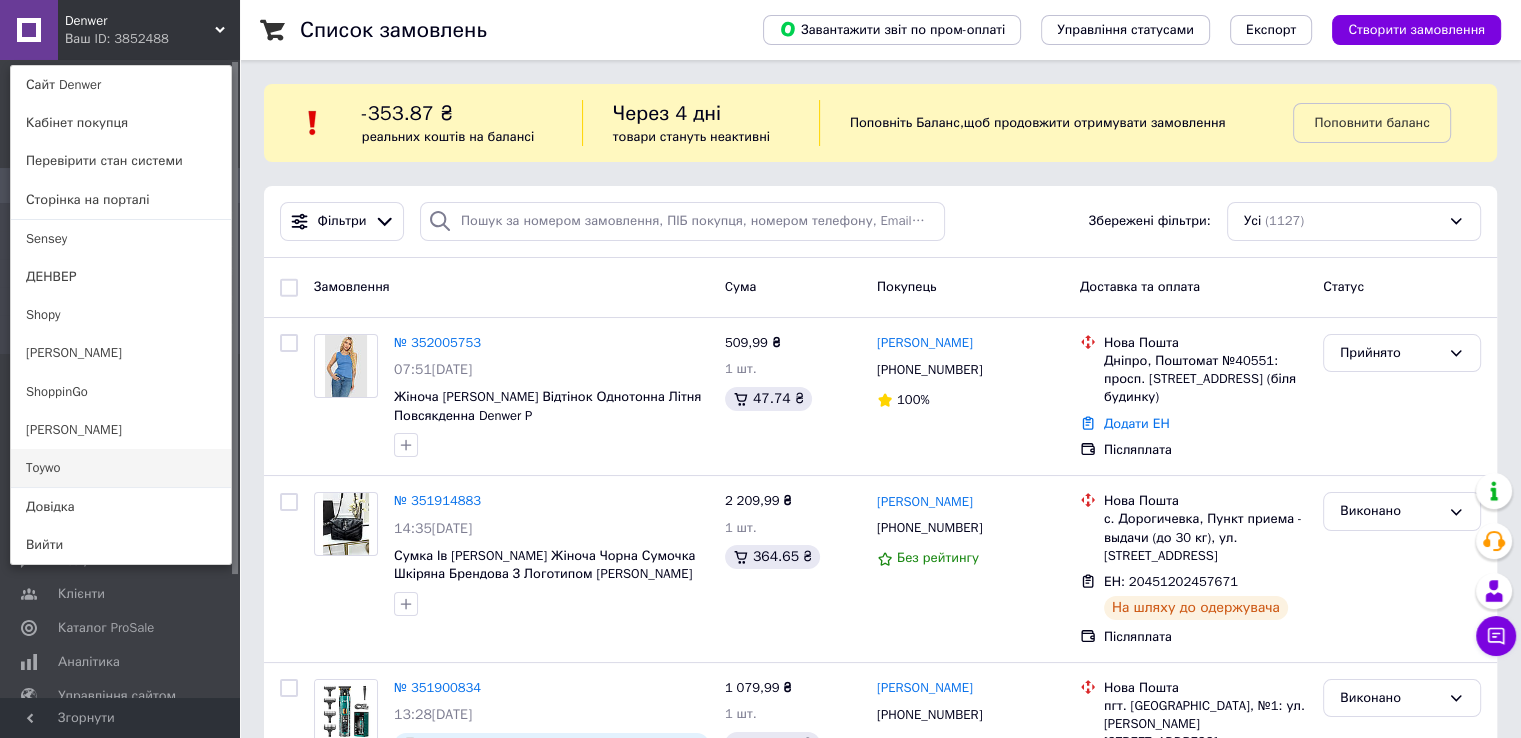 click on "Toywo" at bounding box center [121, 468] 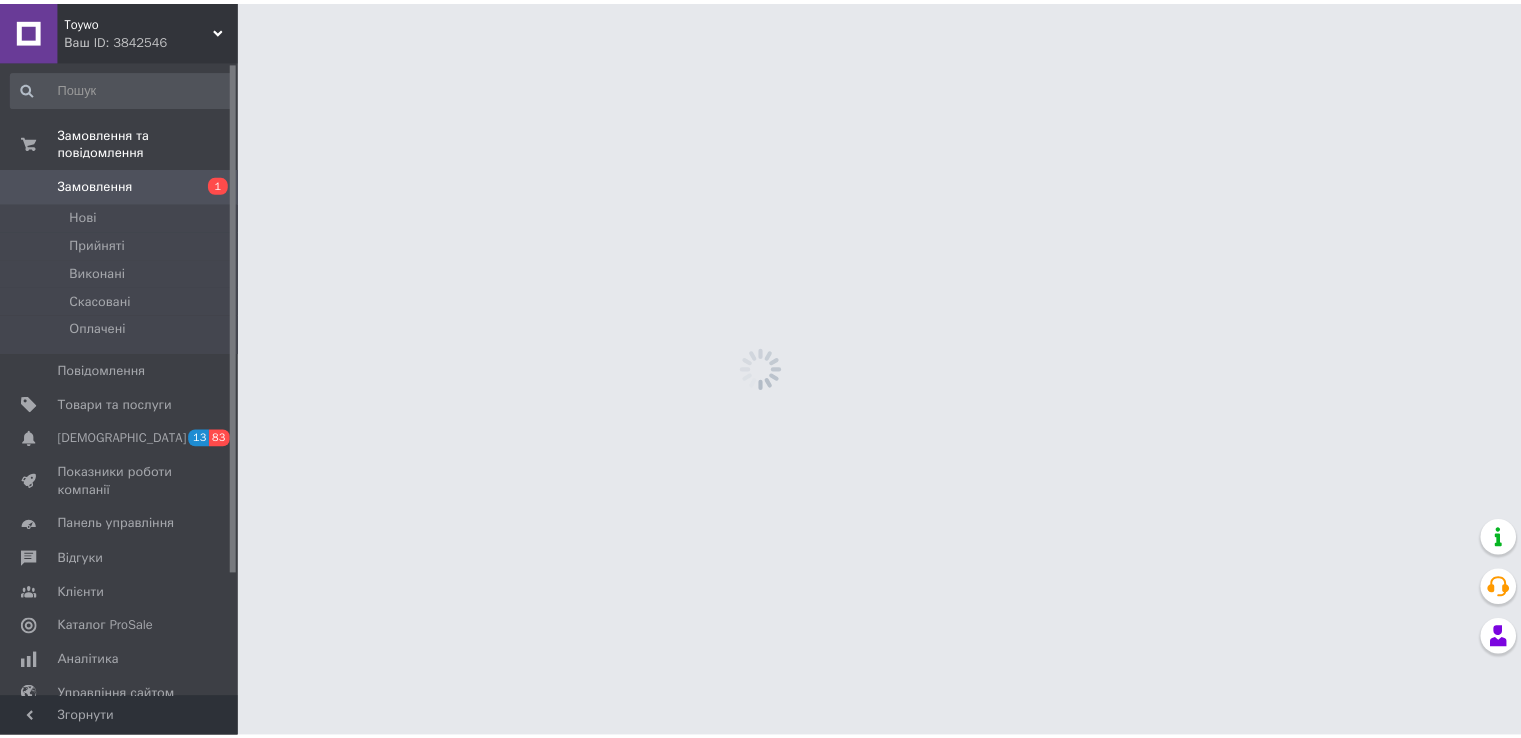 scroll, scrollTop: 0, scrollLeft: 0, axis: both 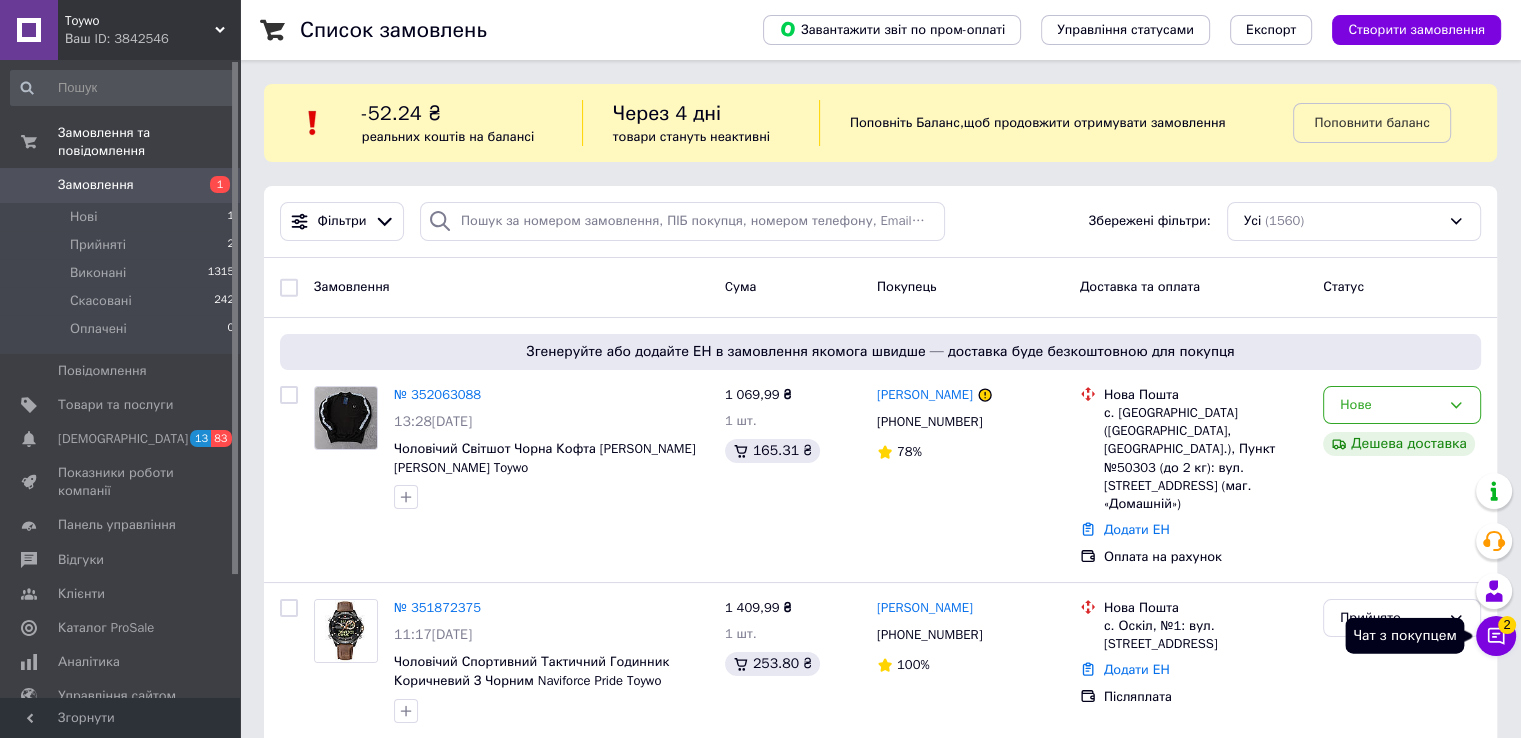 click 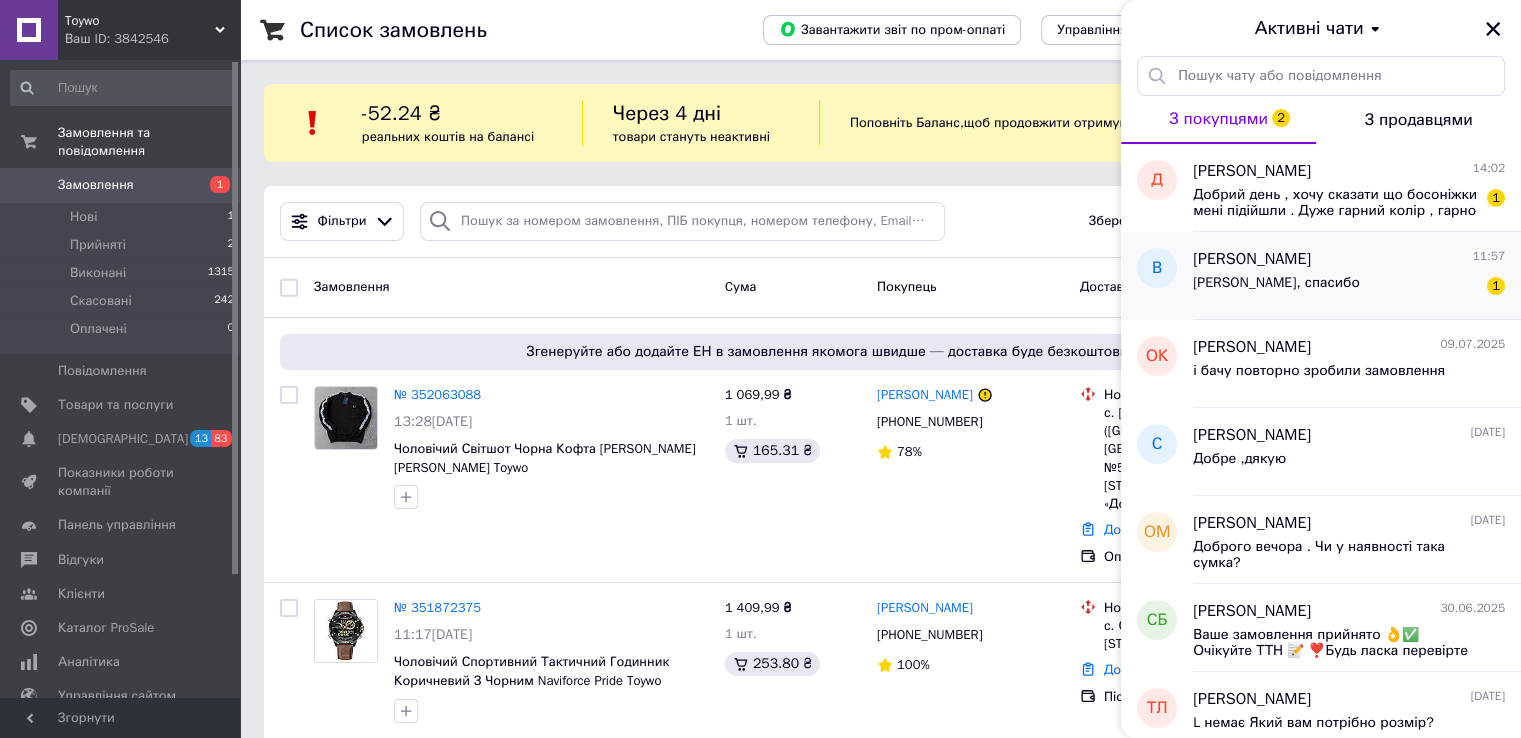 click on "Хорошо, спасибо 1" at bounding box center [1349, 287] 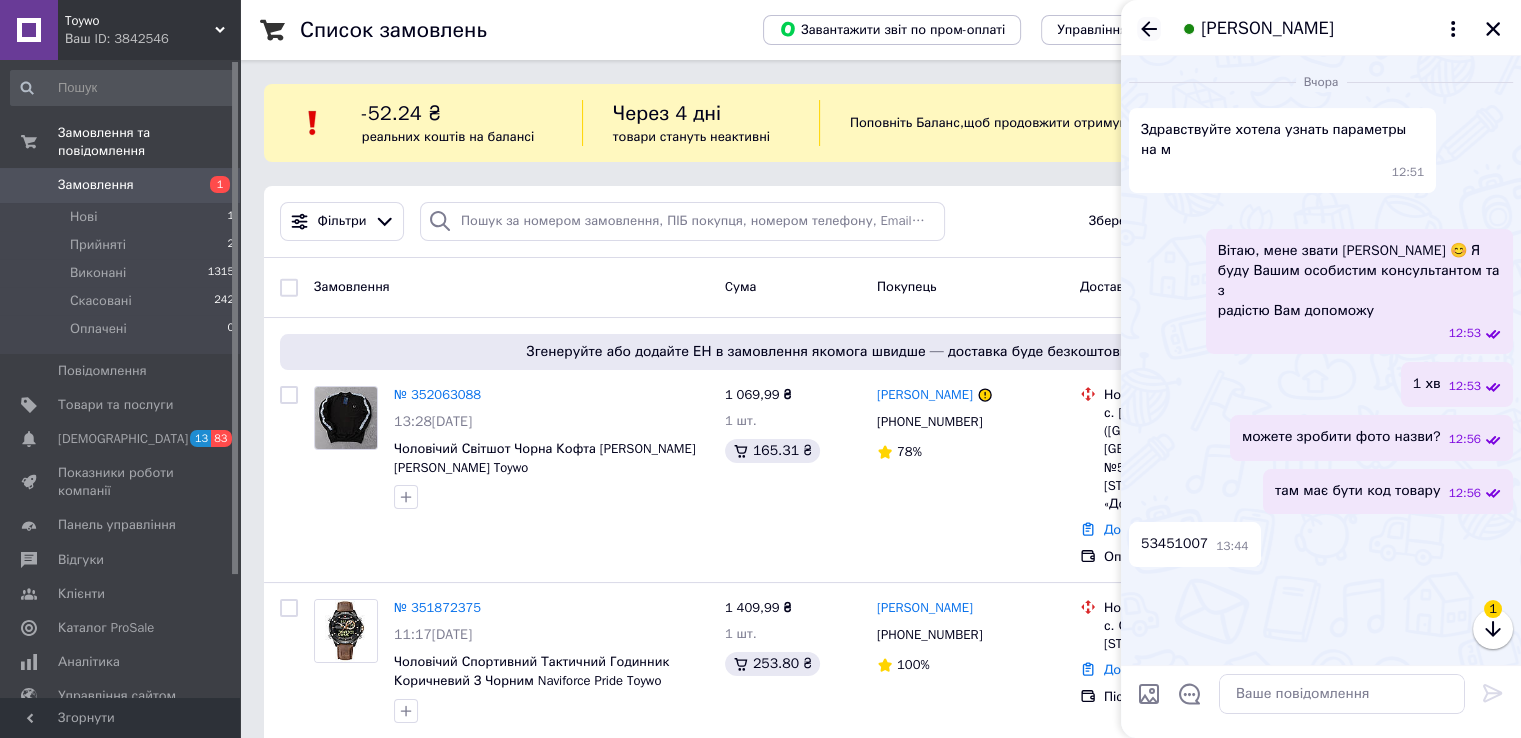 scroll, scrollTop: 1644, scrollLeft: 0, axis: vertical 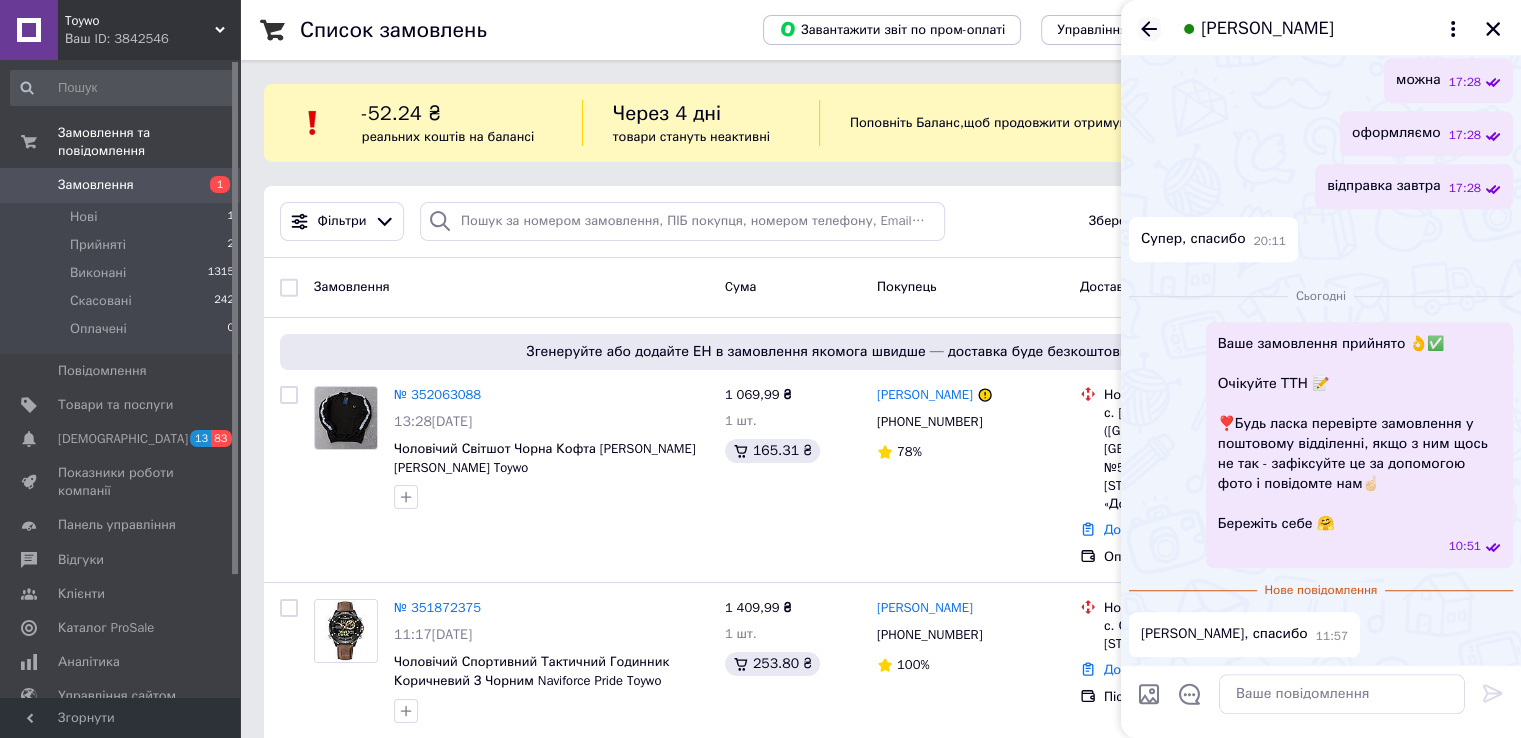 click 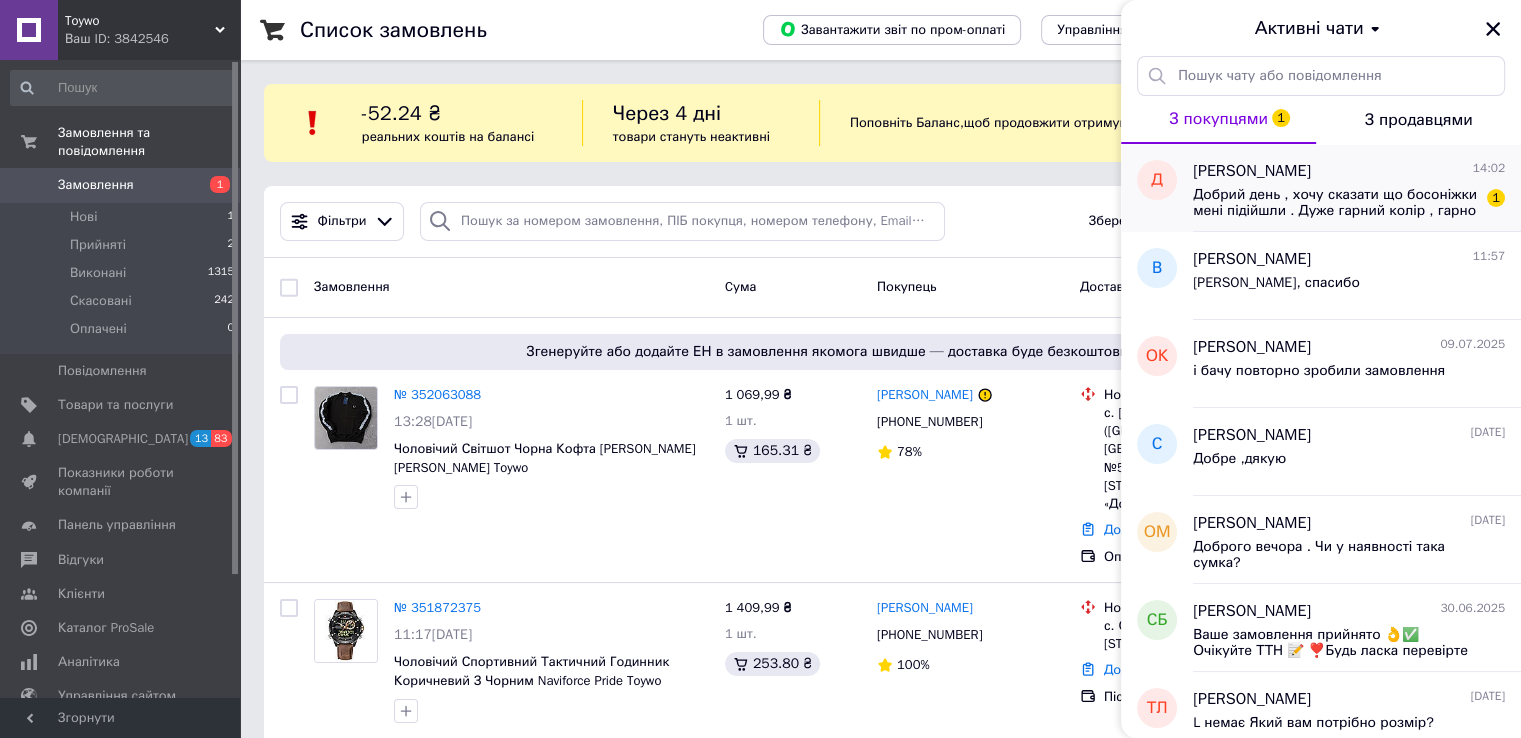 click on "Добрий день , хочу сказати що босоніжки мені підійшли . Дуже гарний колір , гарно на мені дивляться . 1" at bounding box center (1349, 201) 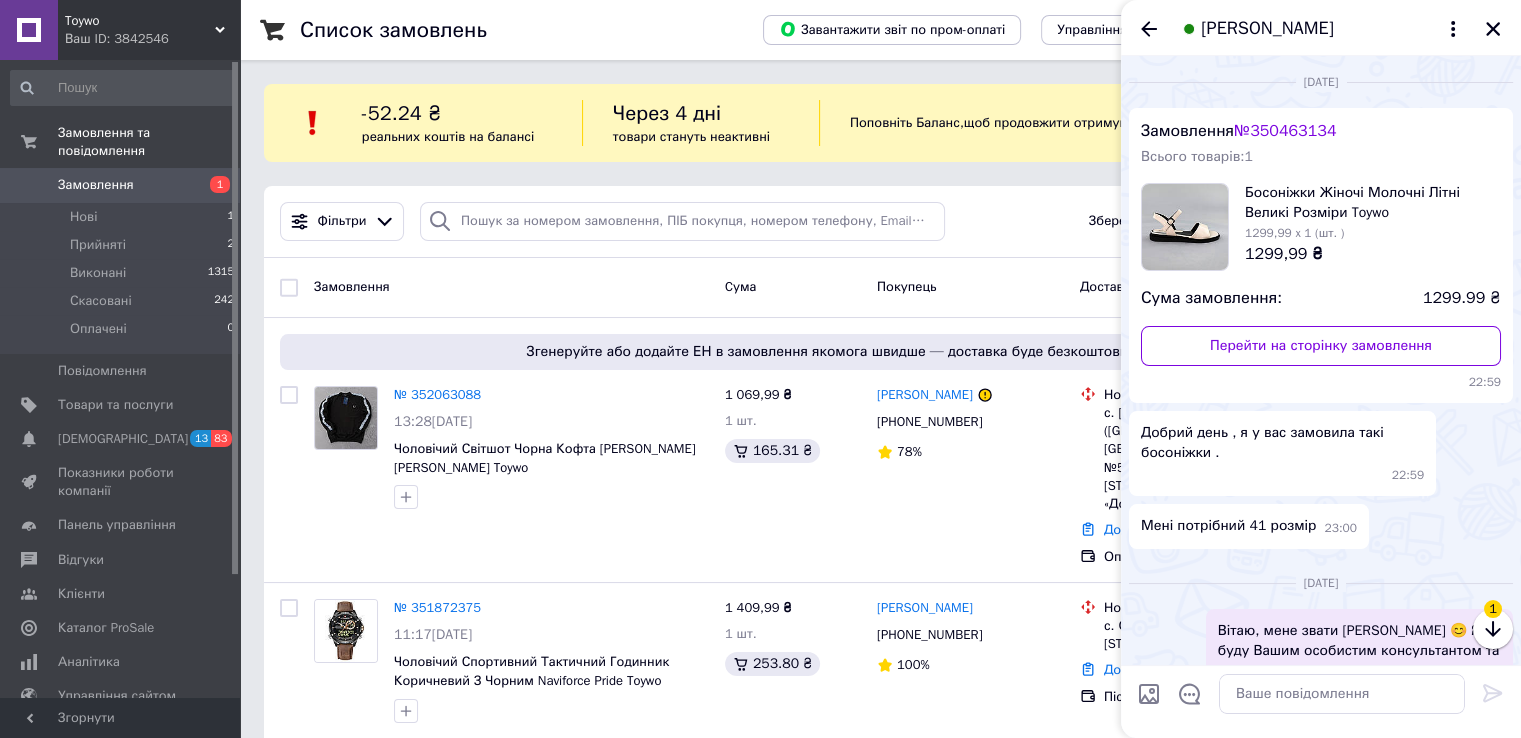 scroll, scrollTop: 1259, scrollLeft: 0, axis: vertical 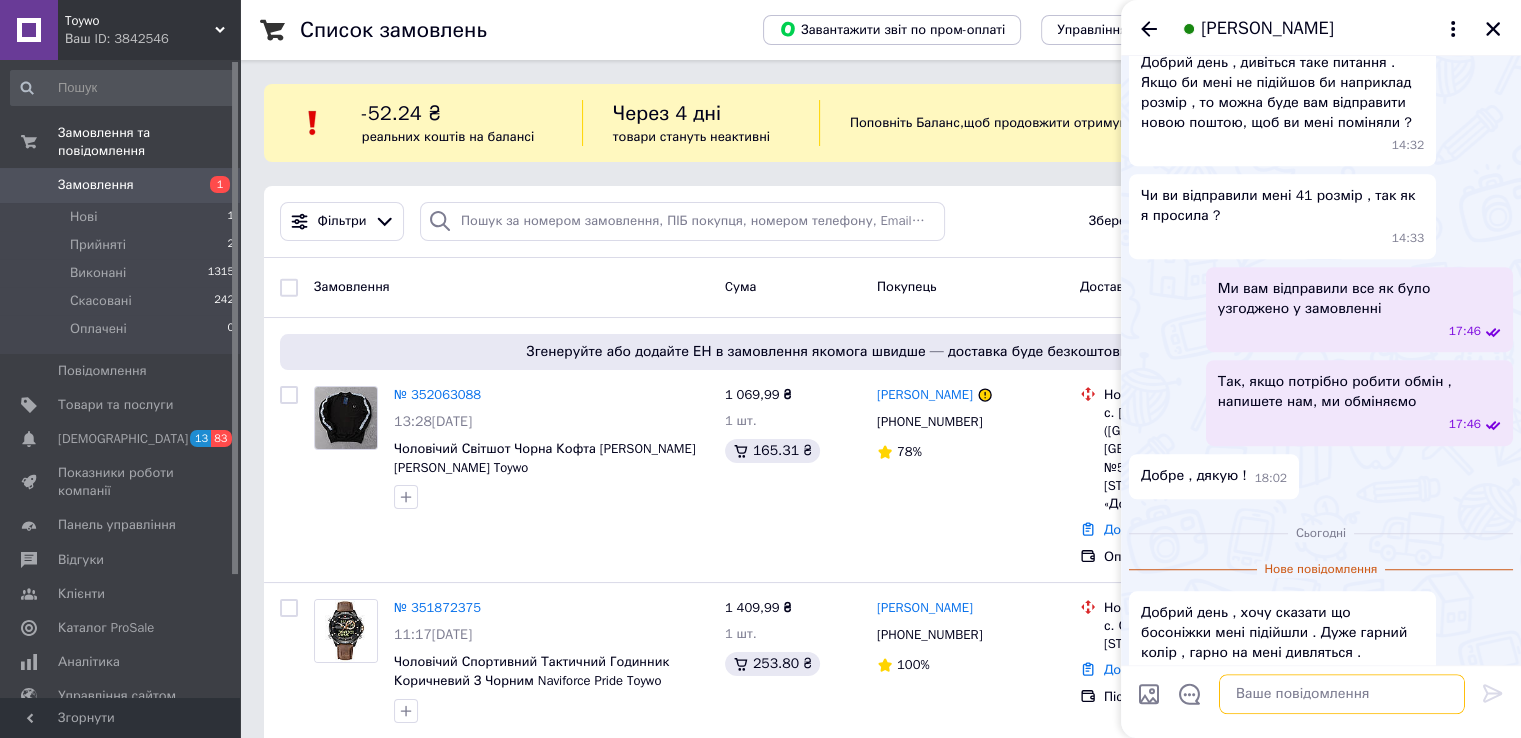 click at bounding box center [1342, 694] 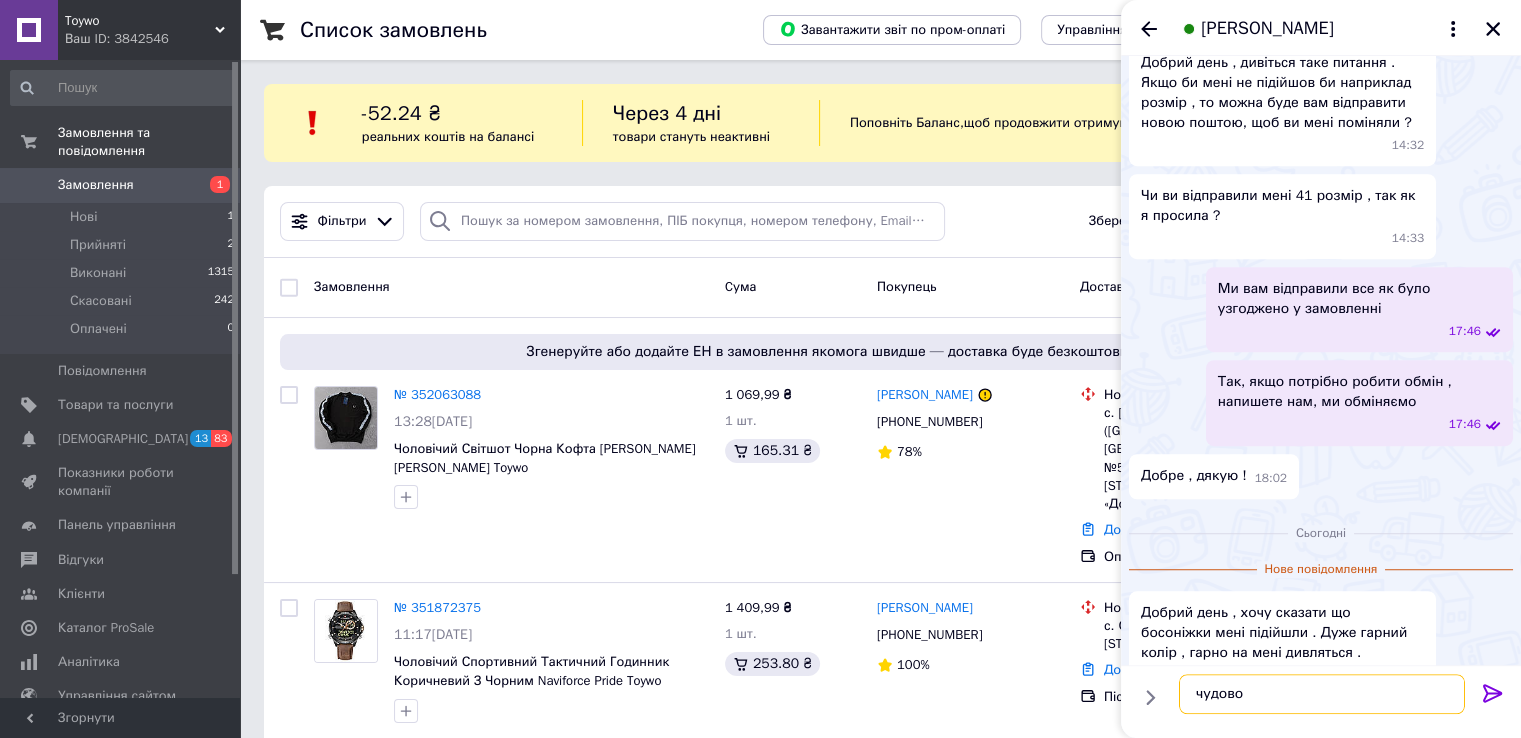 type on "чудово)" 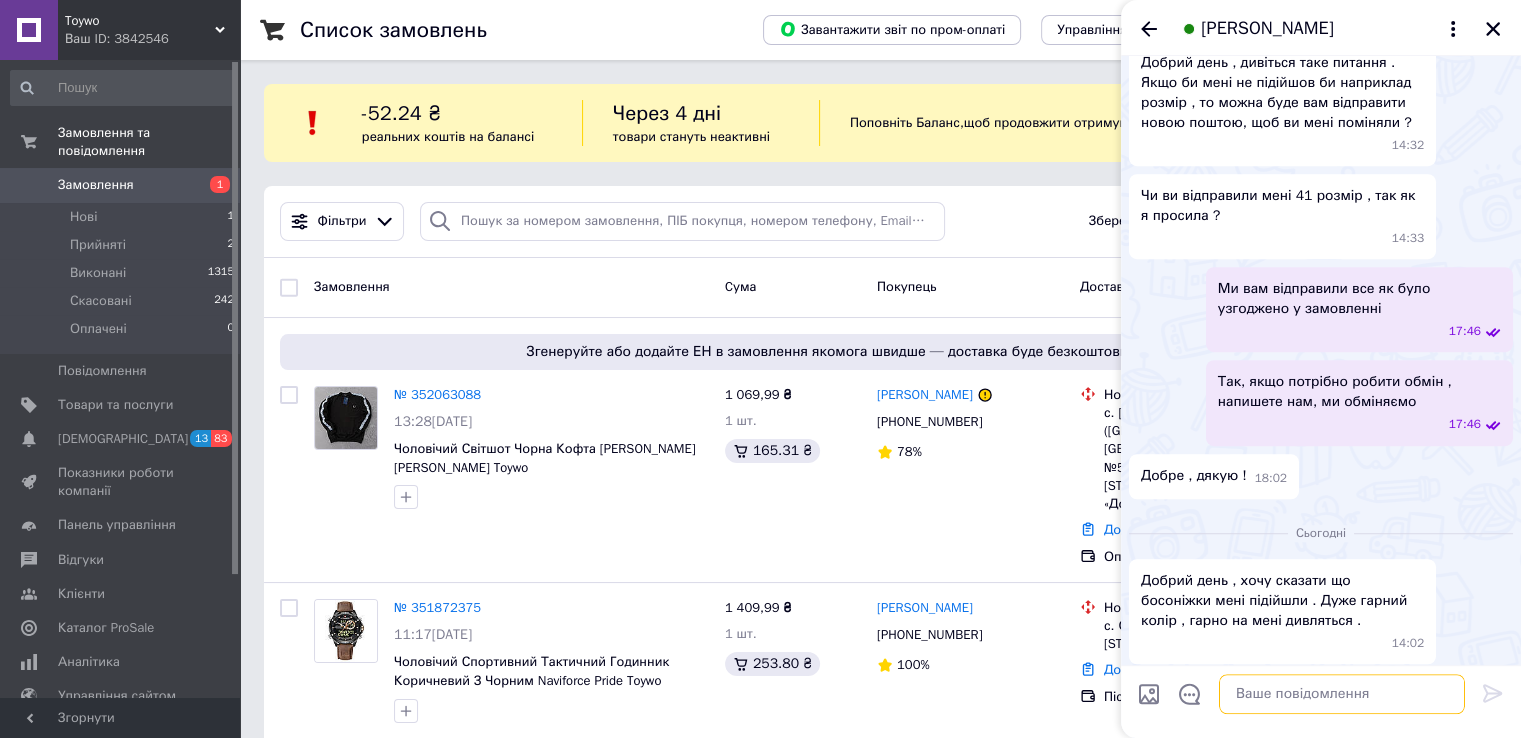 scroll, scrollTop: 1280, scrollLeft: 0, axis: vertical 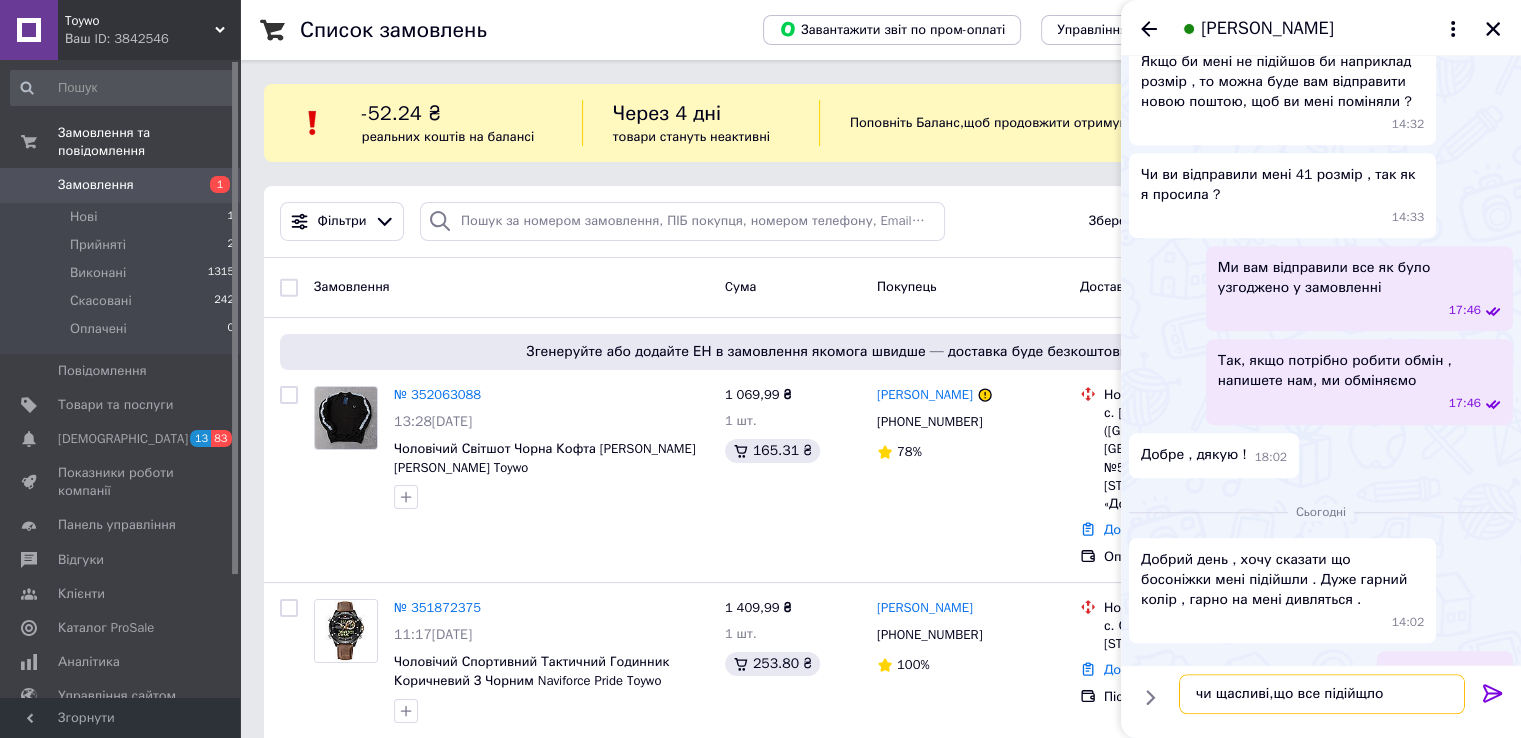 type on "чи щасливі,що все підійщло)" 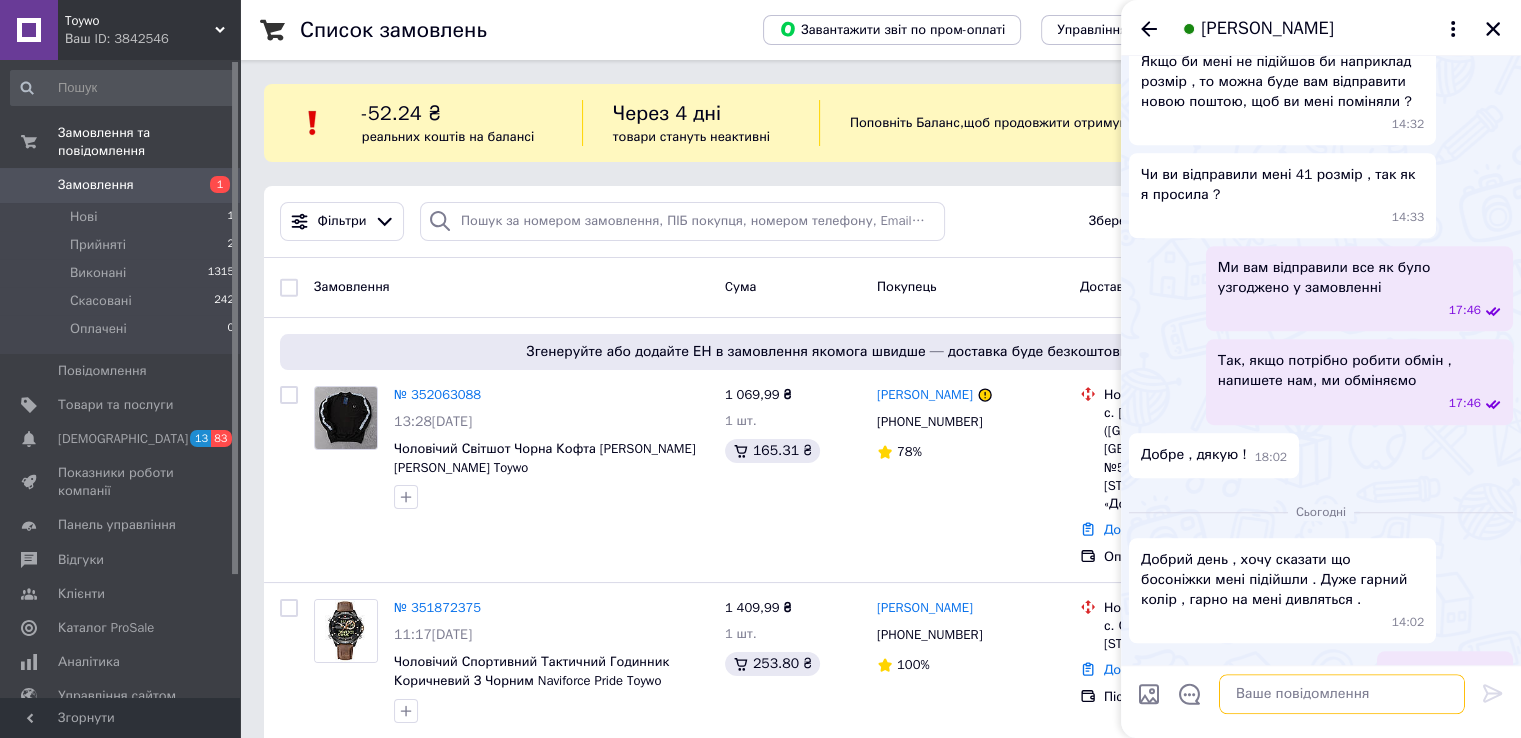 scroll, scrollTop: 1333, scrollLeft: 0, axis: vertical 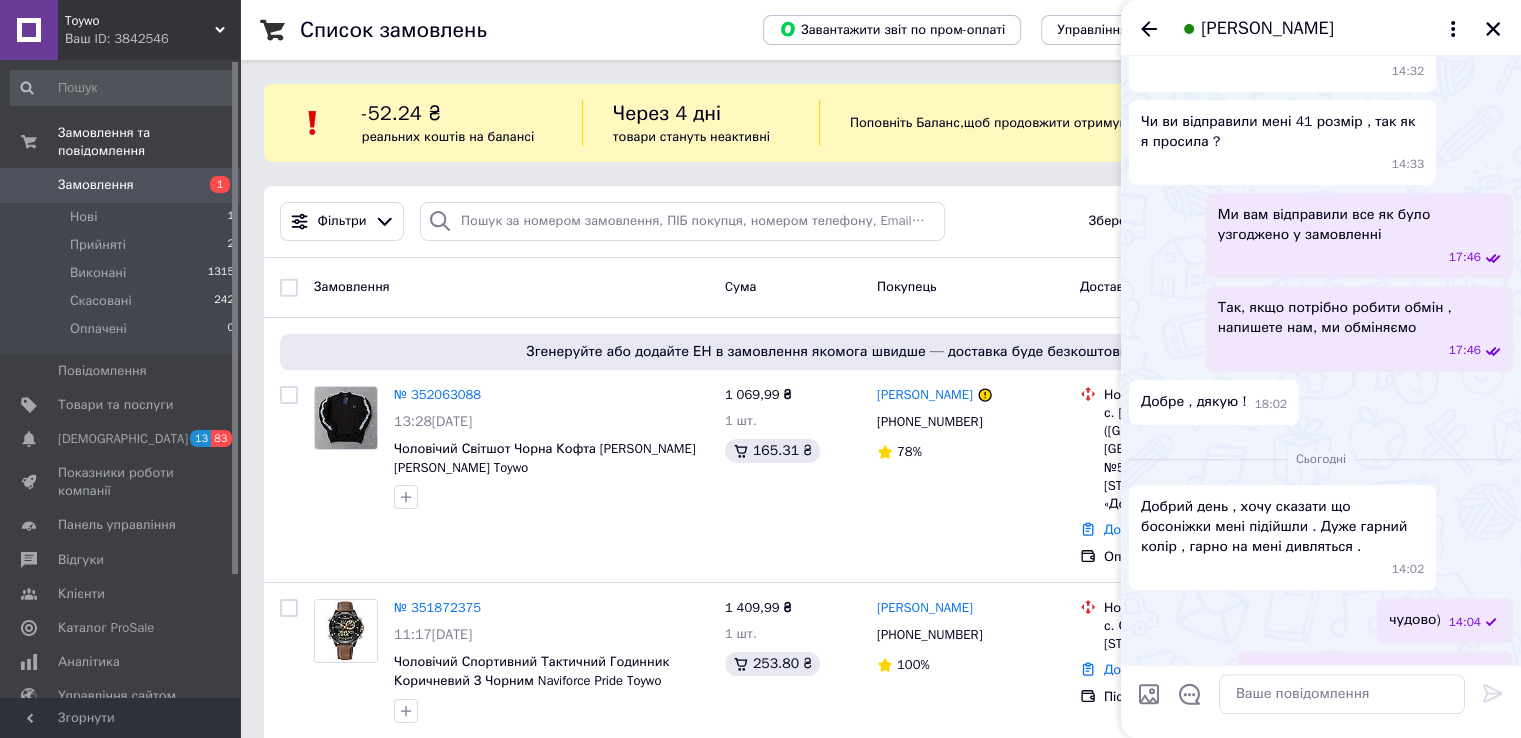click on "чи щасливі,що все підійщло)" at bounding box center (1345, 673) 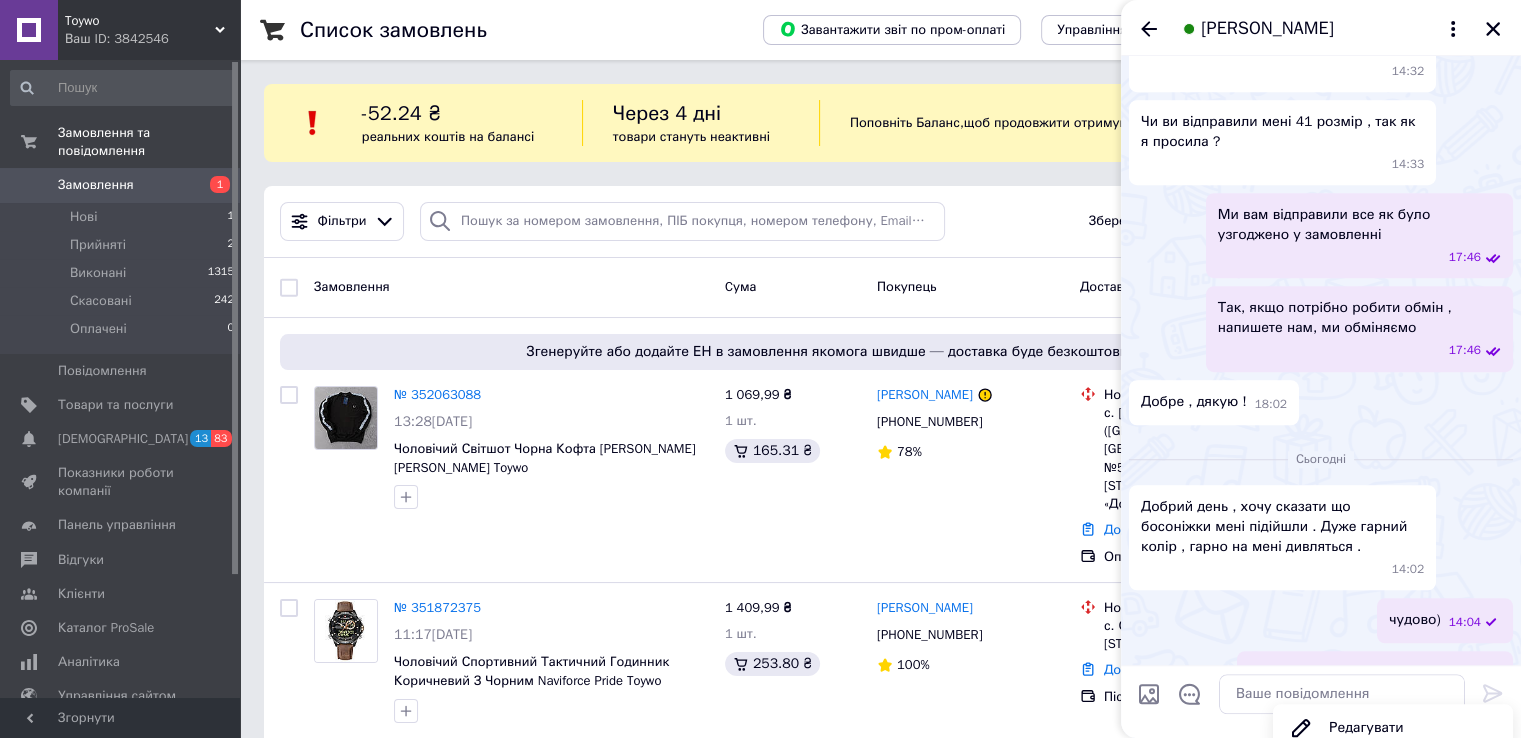 drag, startPoint x: 1369, startPoint y: 684, endPoint x: 1347, endPoint y: 688, distance: 22.36068 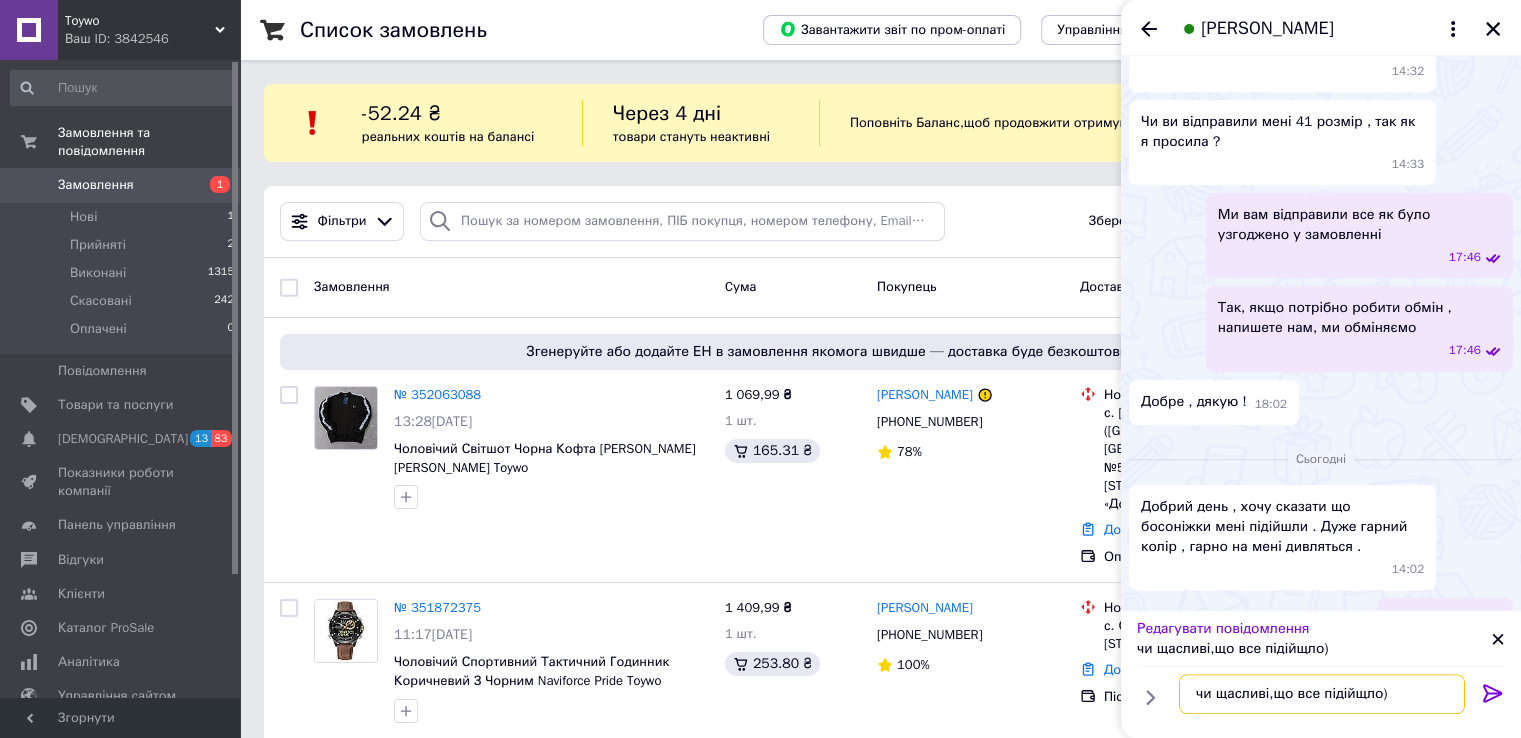 click on "чи щасливі,що все підійщло)" at bounding box center (1322, 694) 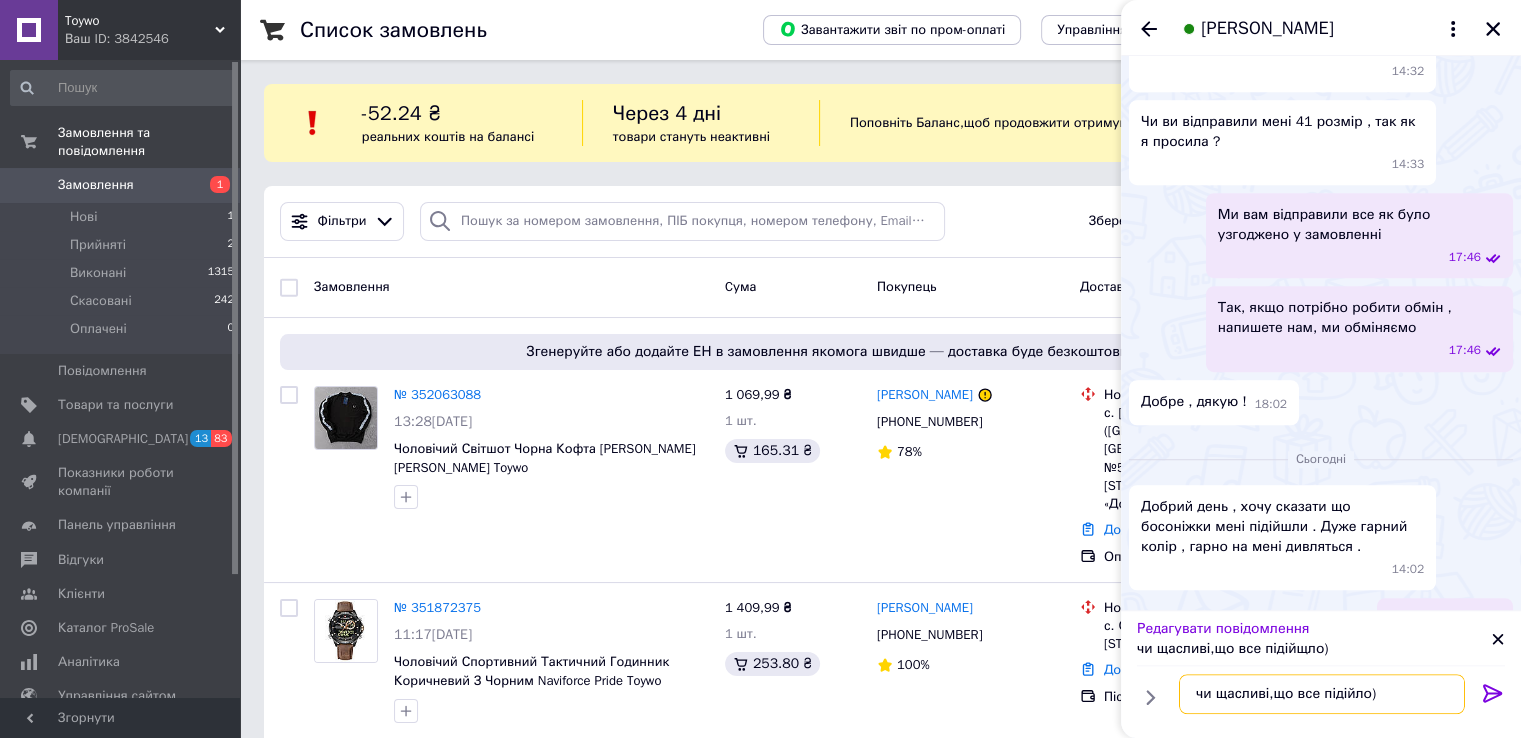 type on "чи щасливі,що все підійшло)" 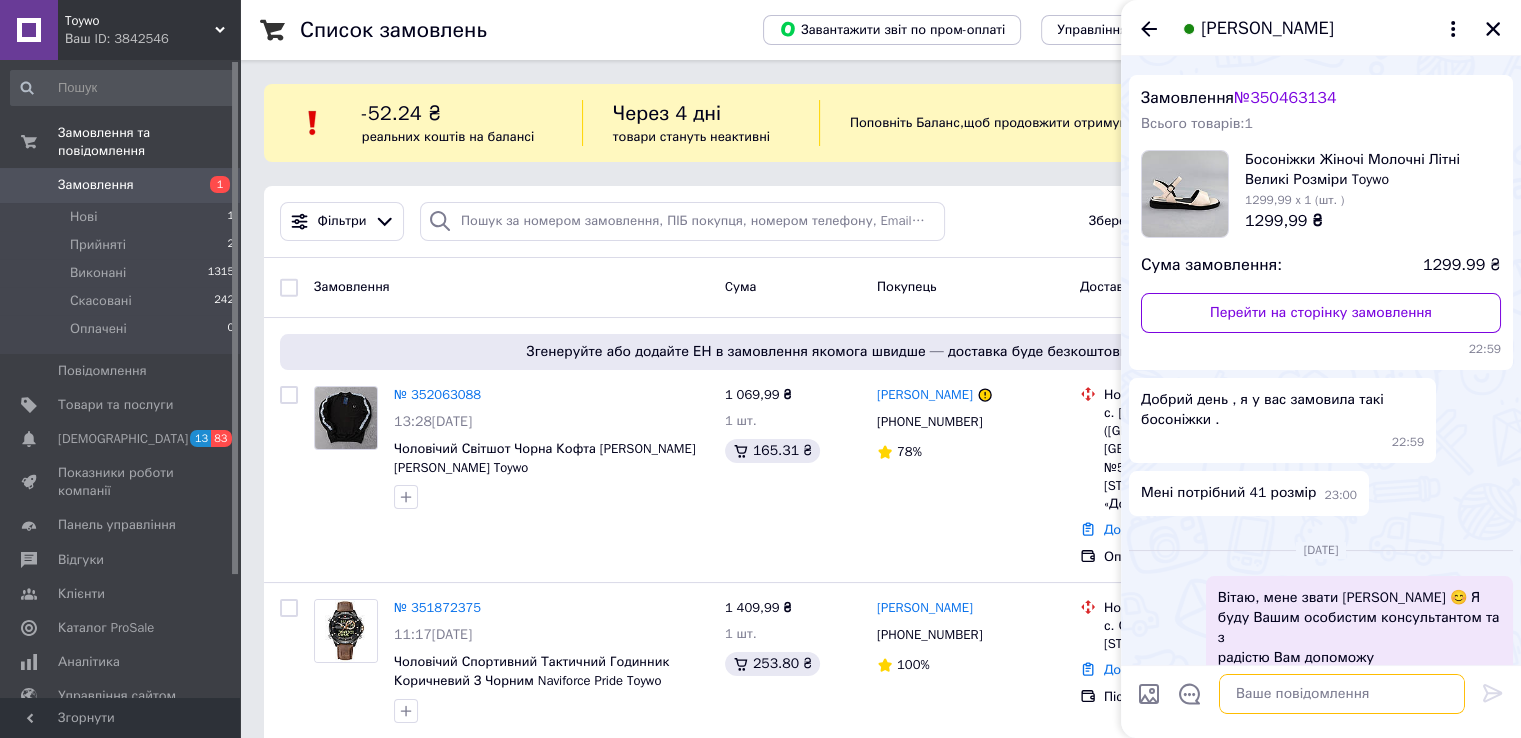 scroll, scrollTop: 0, scrollLeft: 0, axis: both 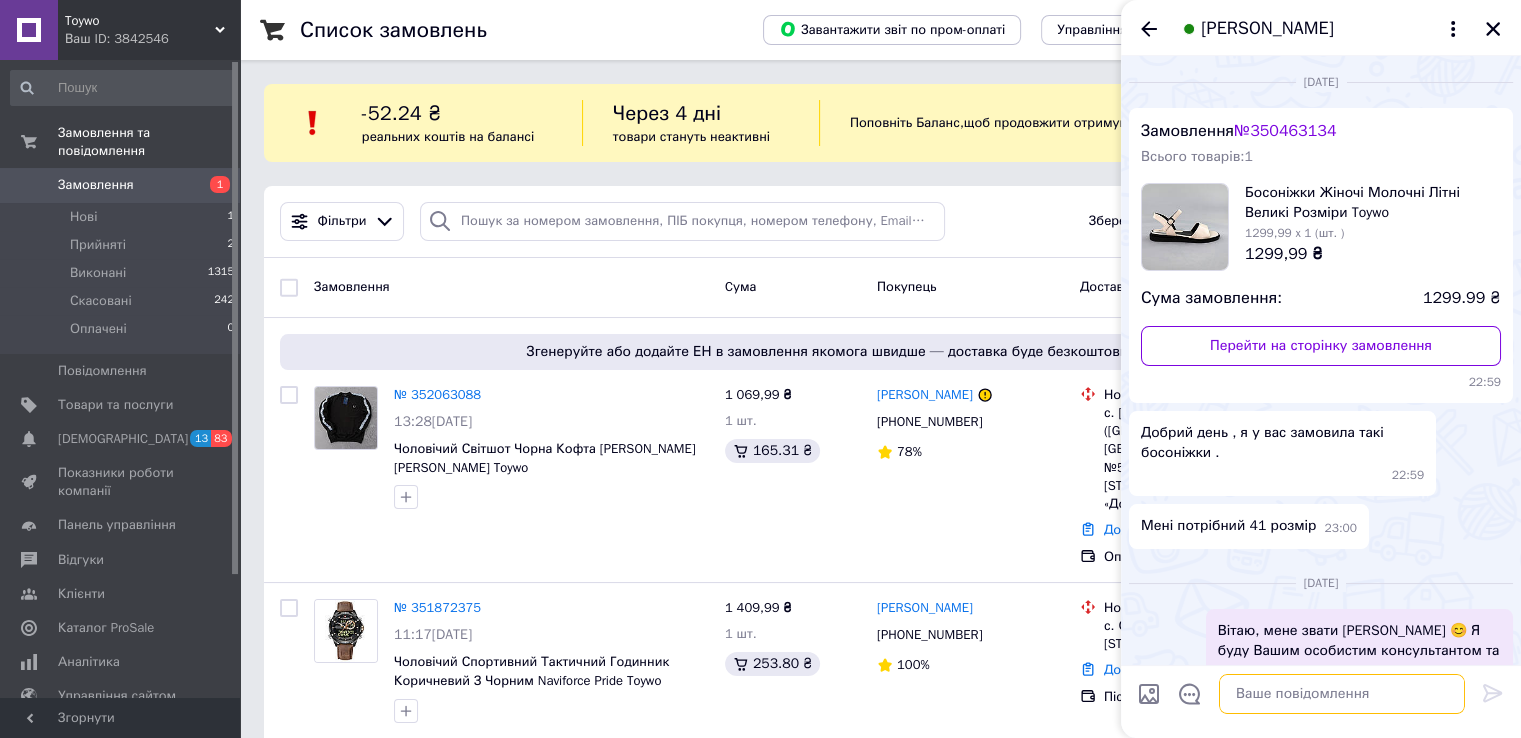 type 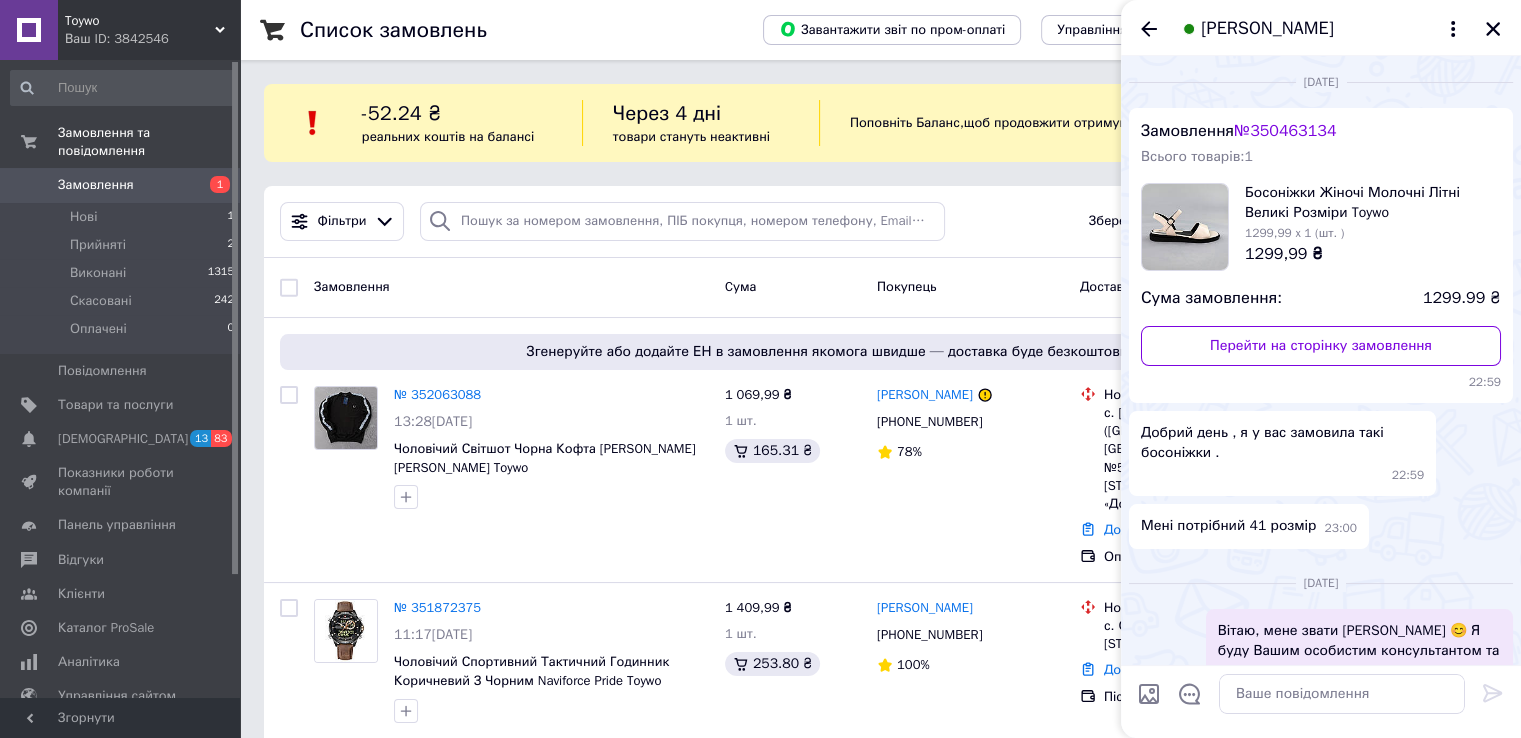click on "Дубенюк  Анна" at bounding box center [1321, 28] 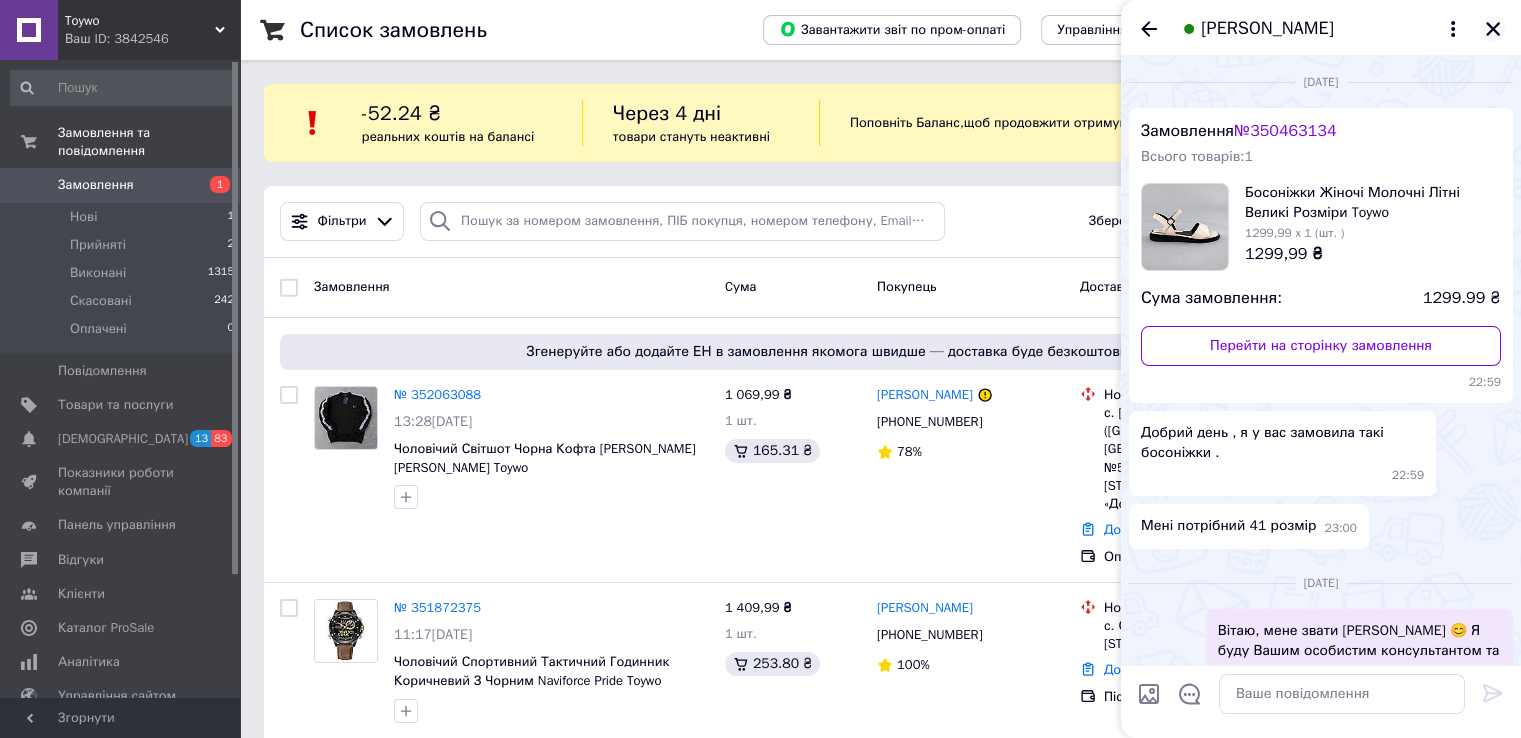 click 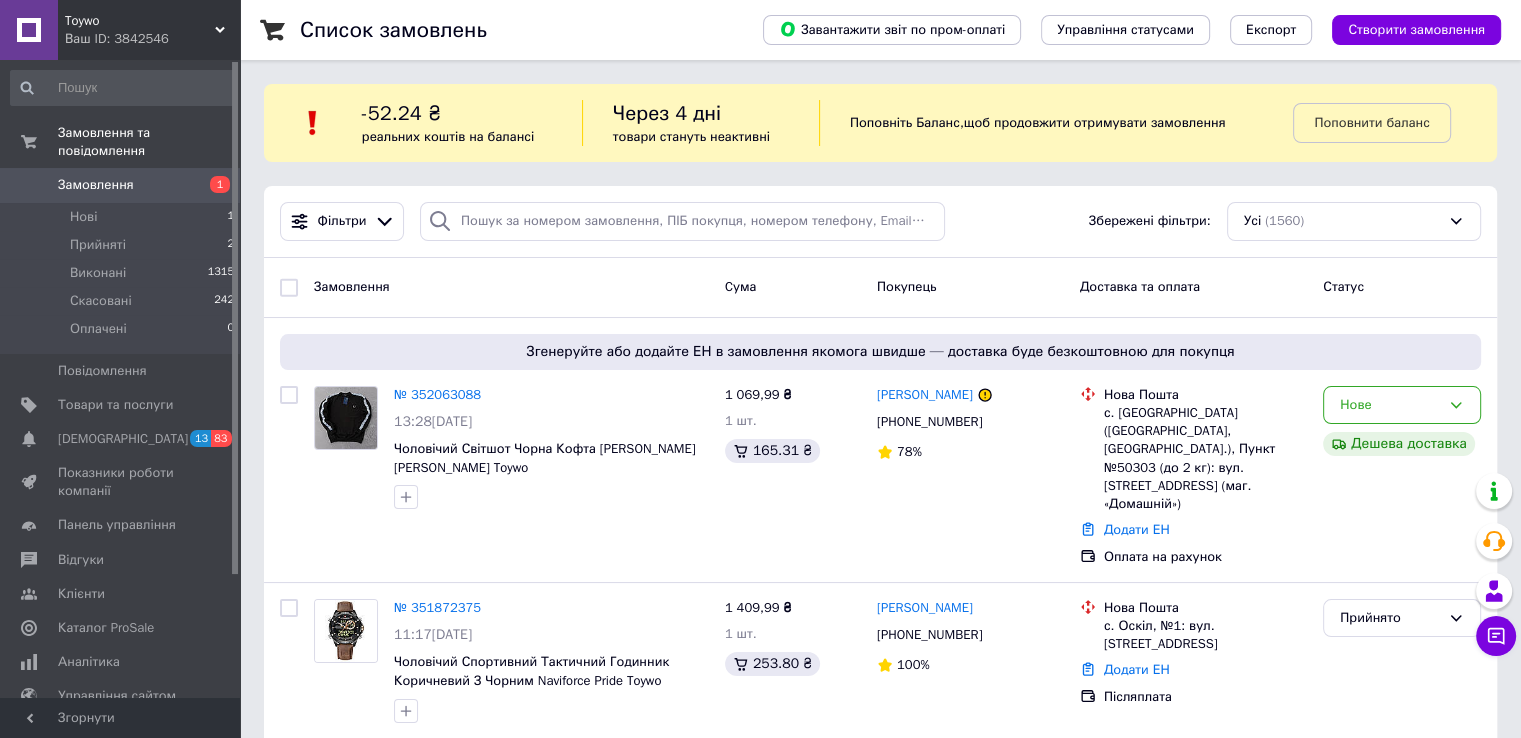 click on "Toywo" at bounding box center [140, 21] 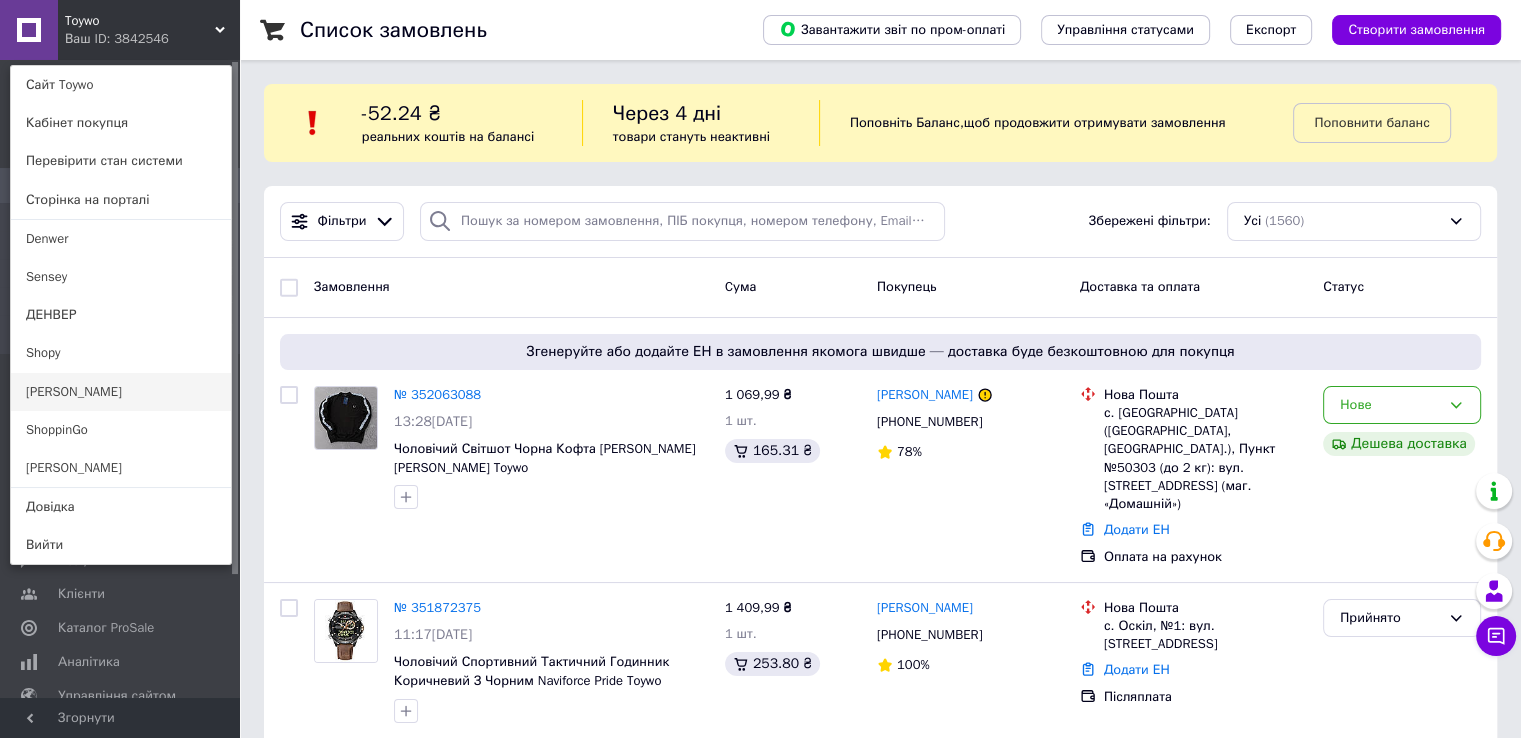 click on "[PERSON_NAME]" at bounding box center [121, 392] 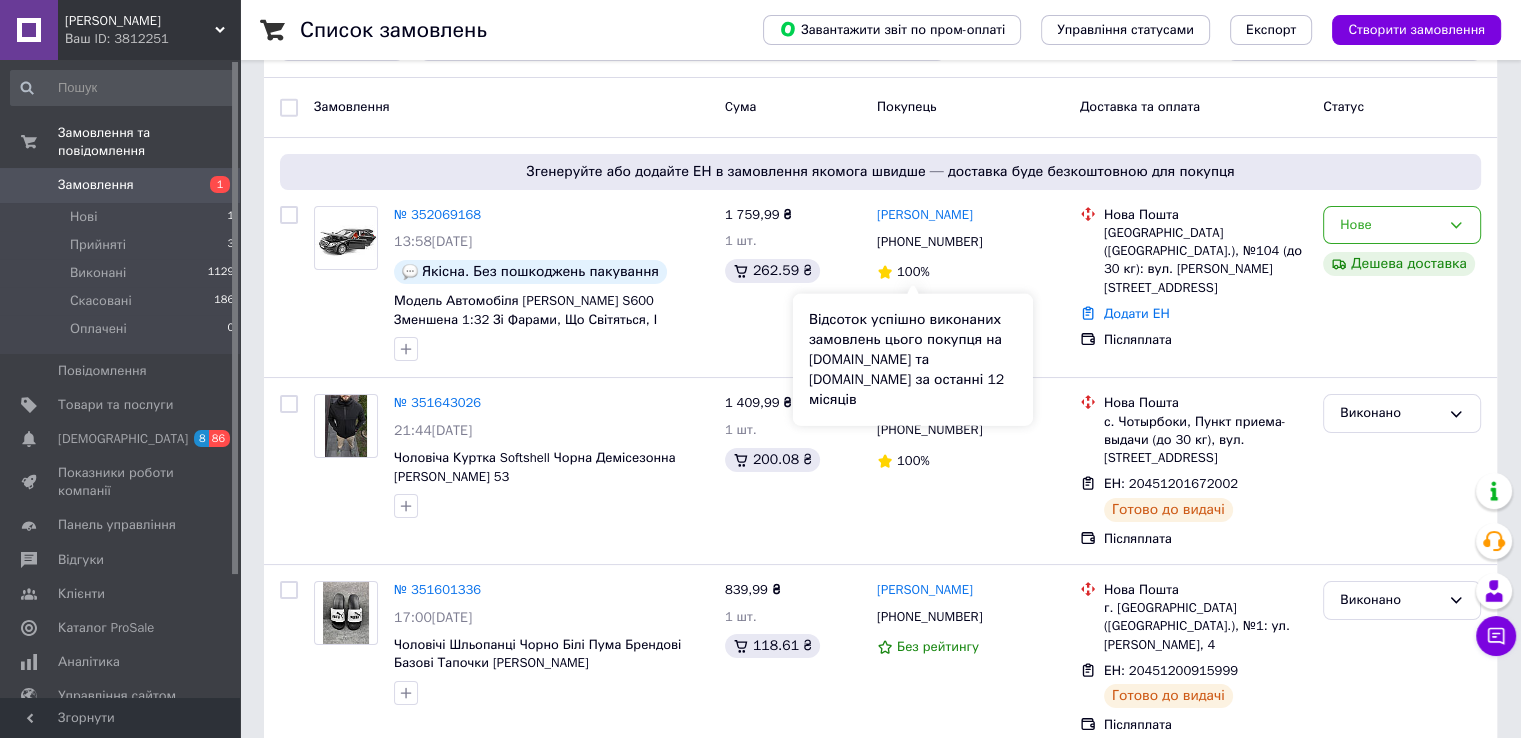 scroll, scrollTop: 200, scrollLeft: 0, axis: vertical 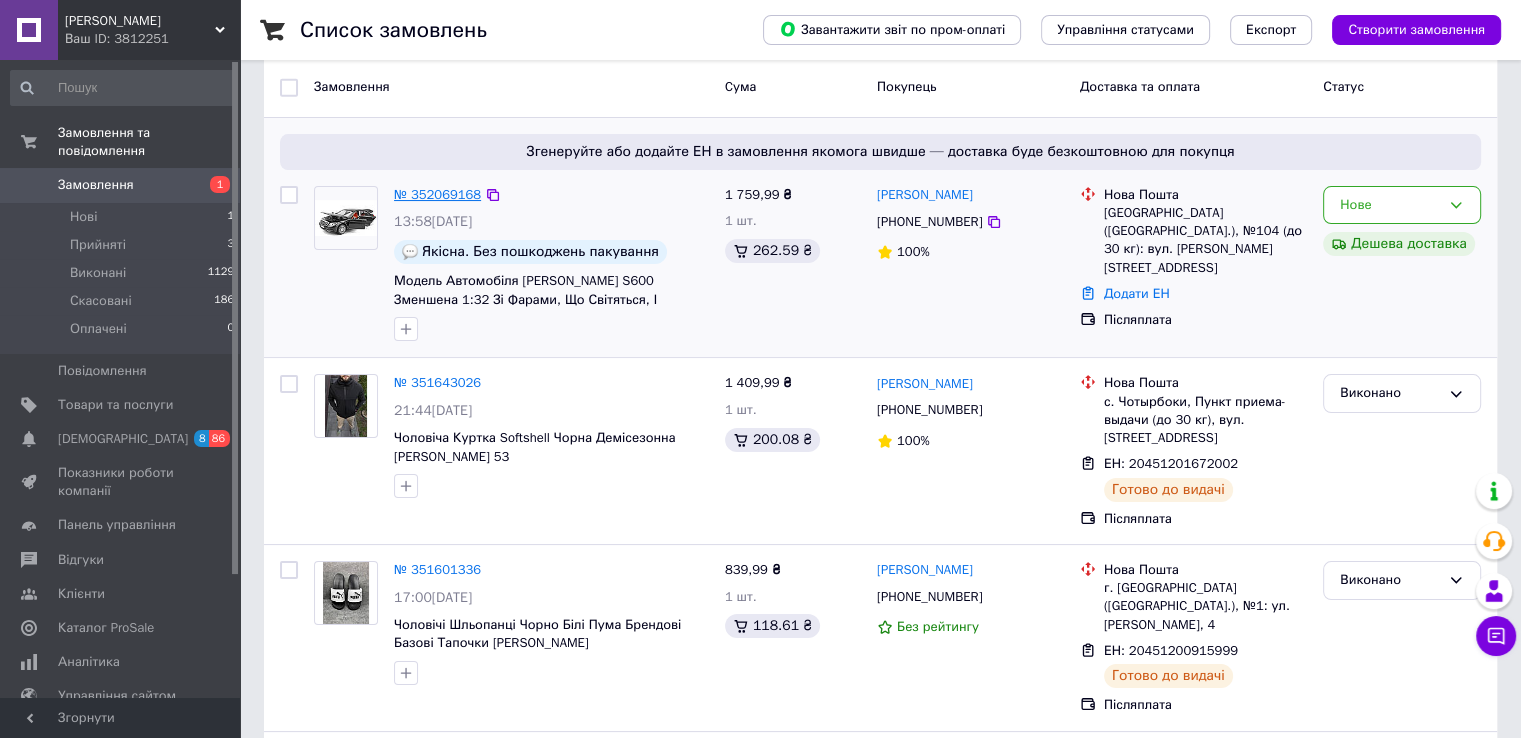 click on "№ 352069168" at bounding box center [437, 194] 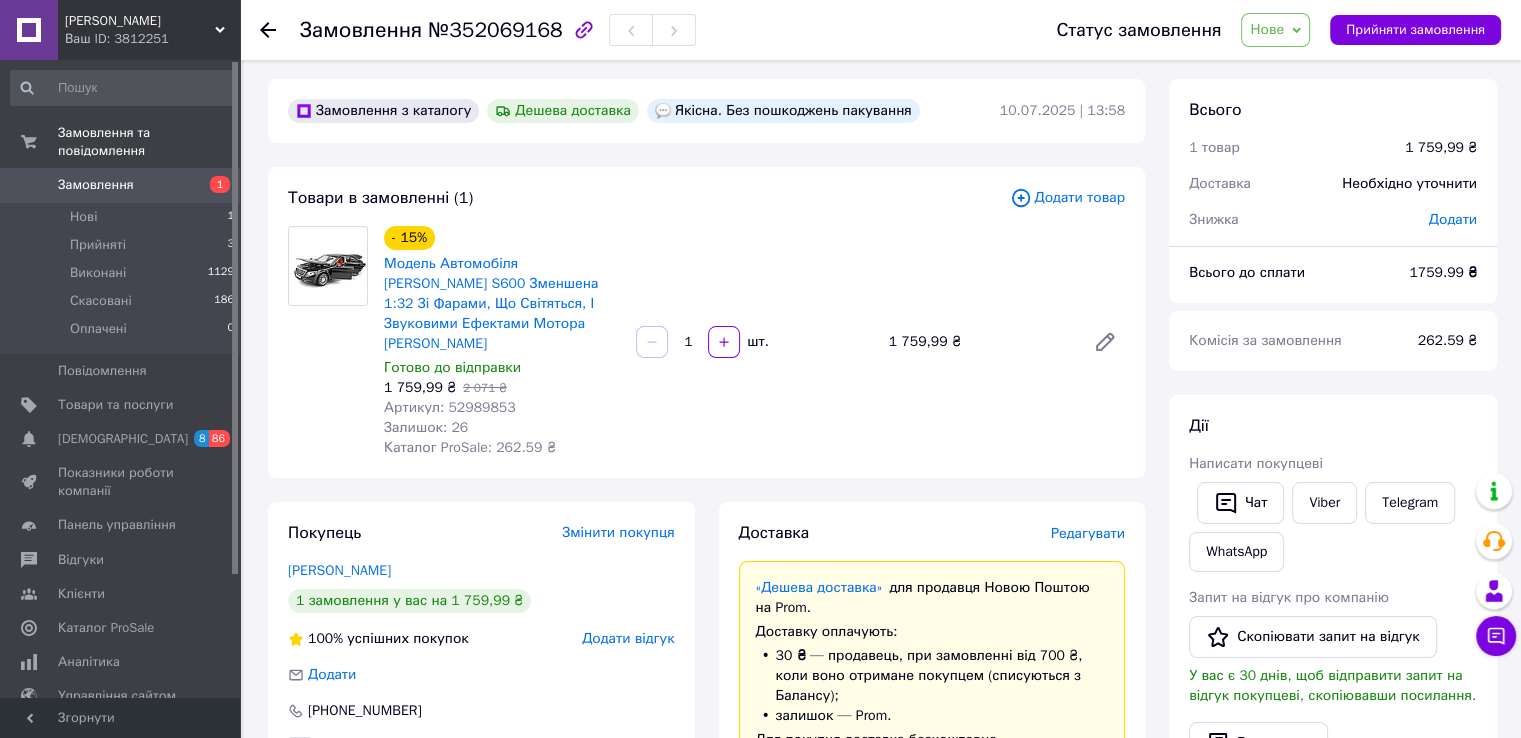 scroll, scrollTop: 0, scrollLeft: 0, axis: both 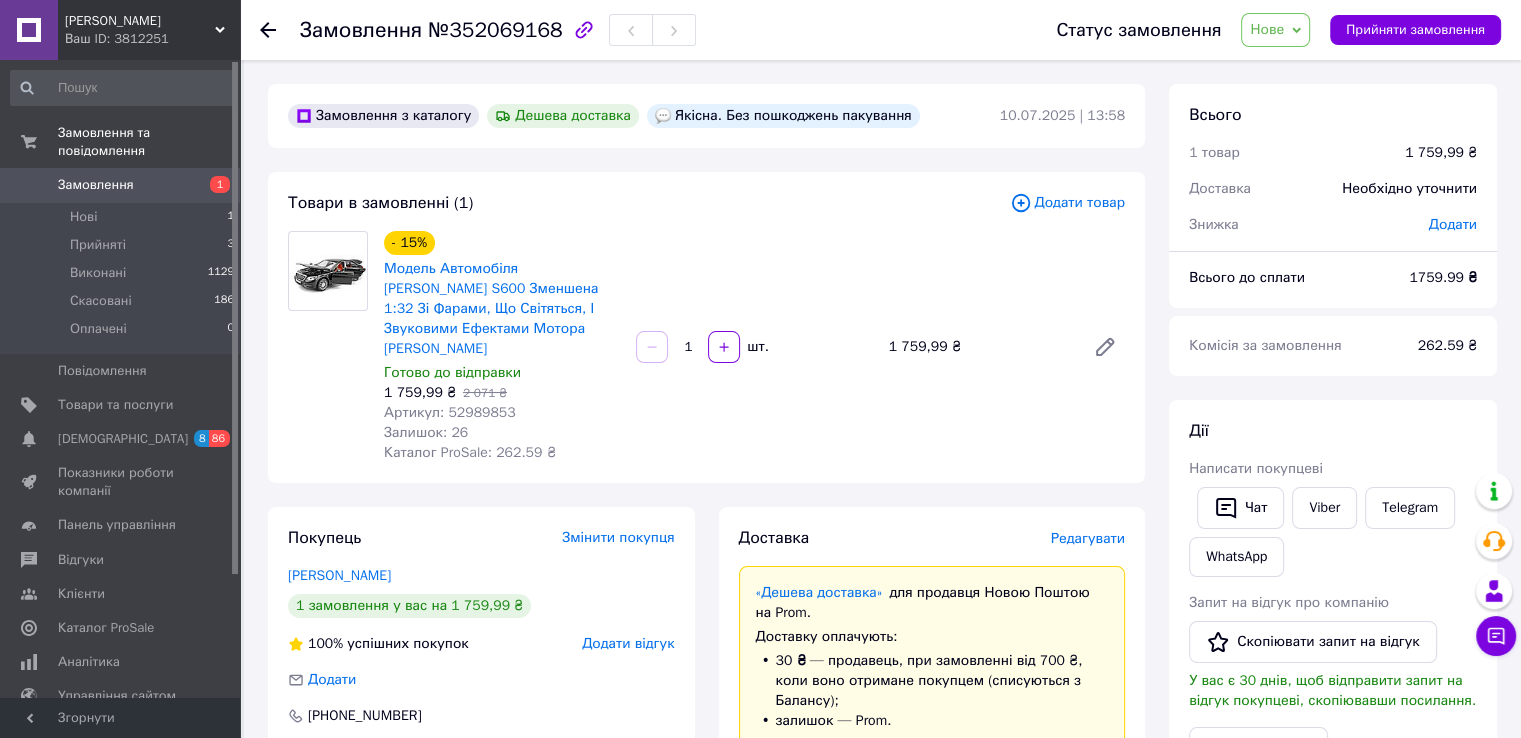 click on "[PERSON_NAME]" at bounding box center [140, 21] 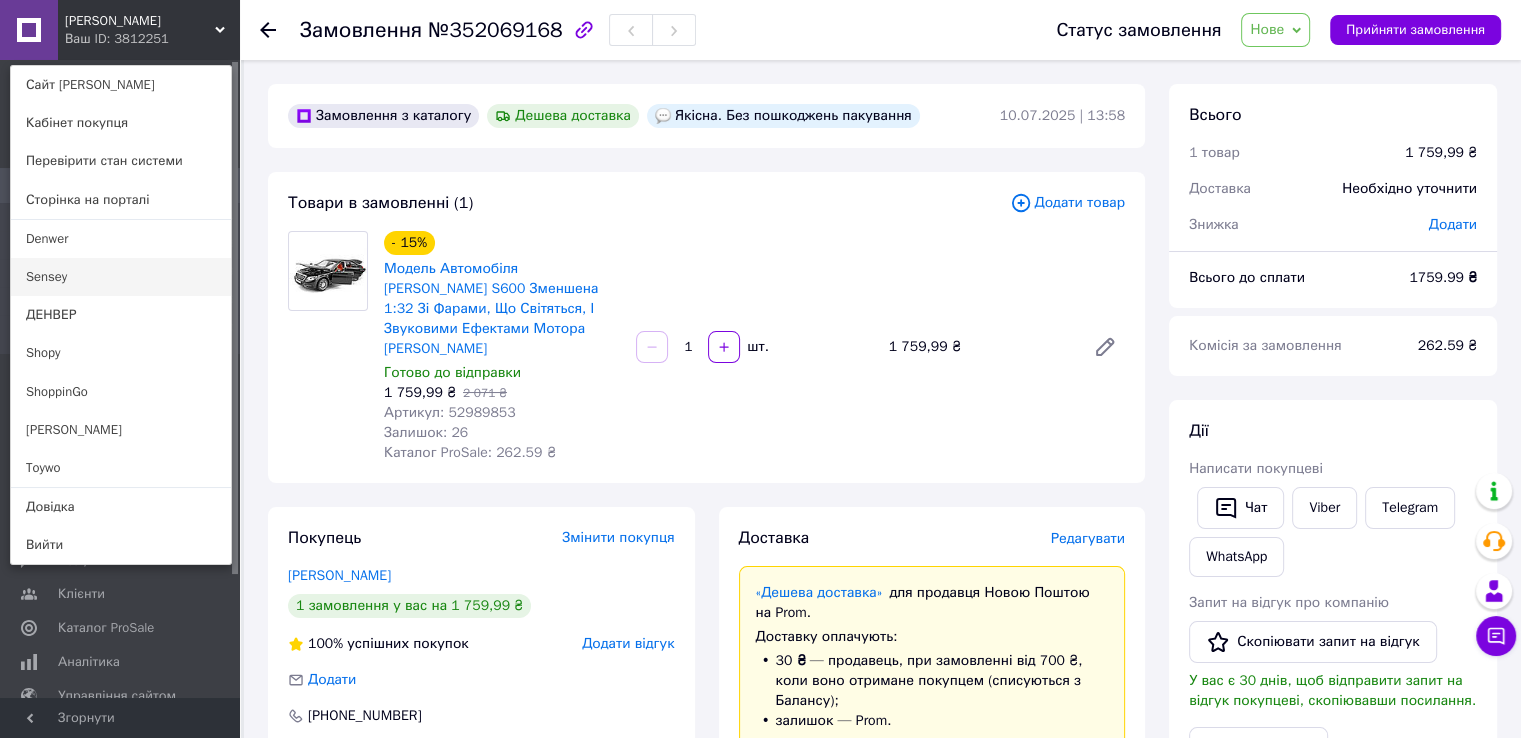 click on "Sensey" at bounding box center (121, 277) 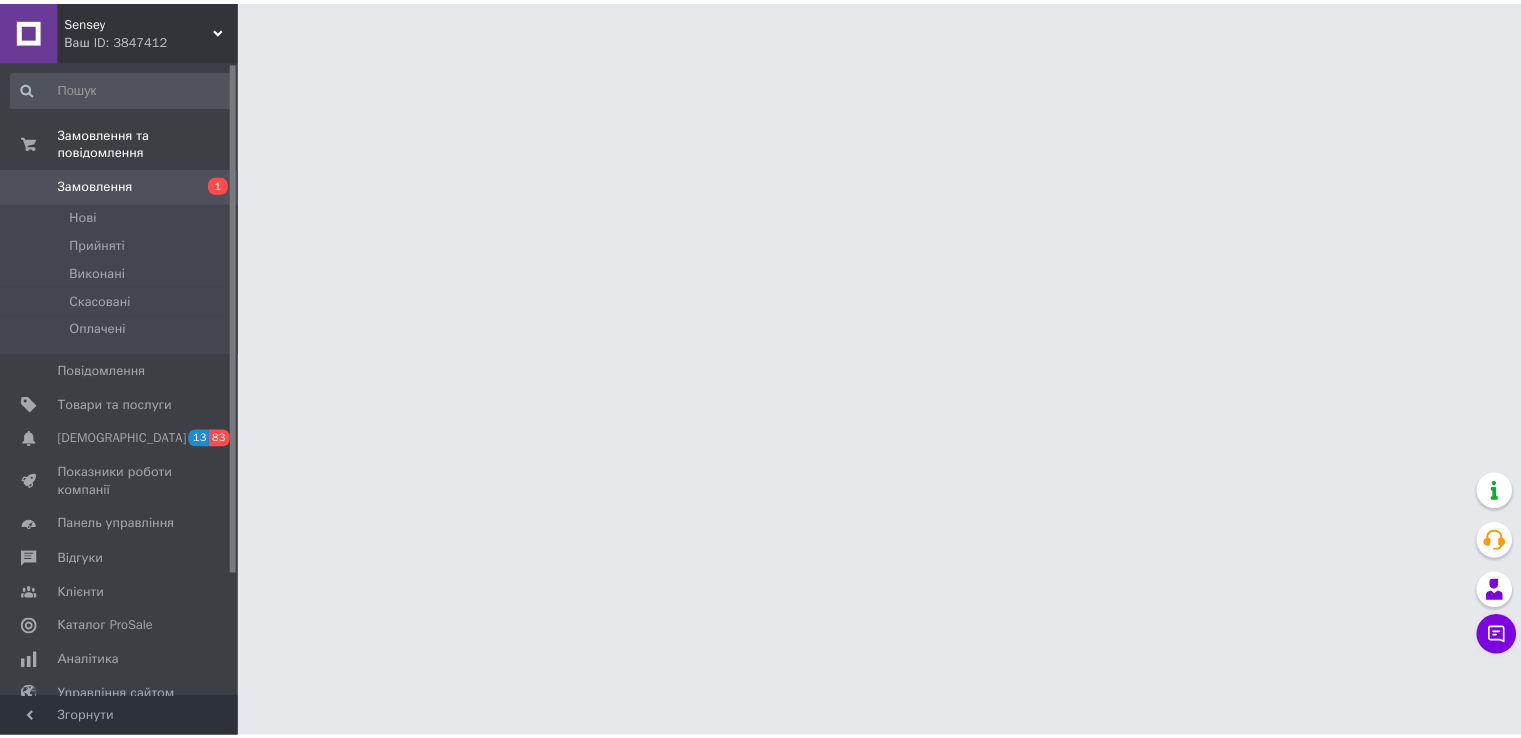 scroll, scrollTop: 0, scrollLeft: 0, axis: both 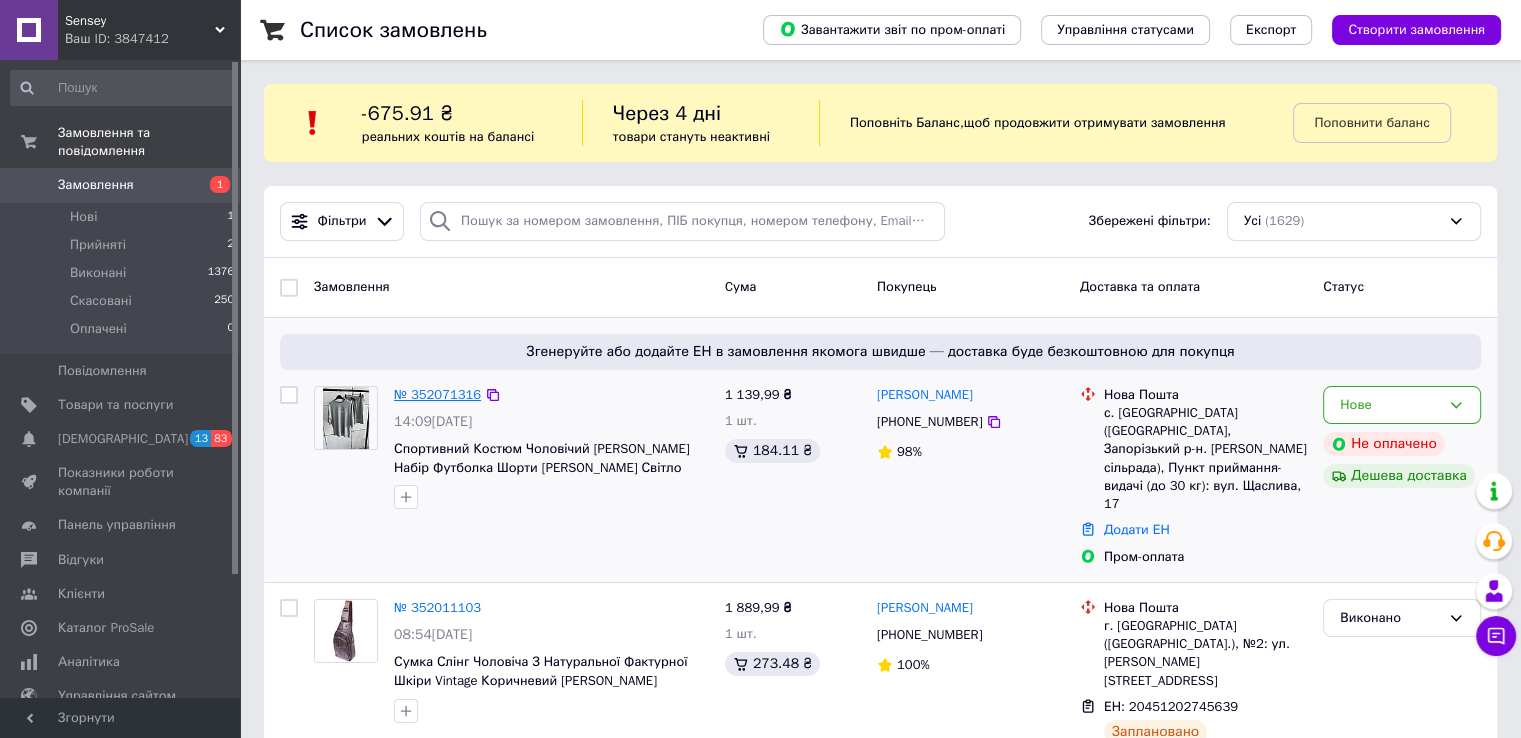 click on "№ 352071316" at bounding box center [437, 394] 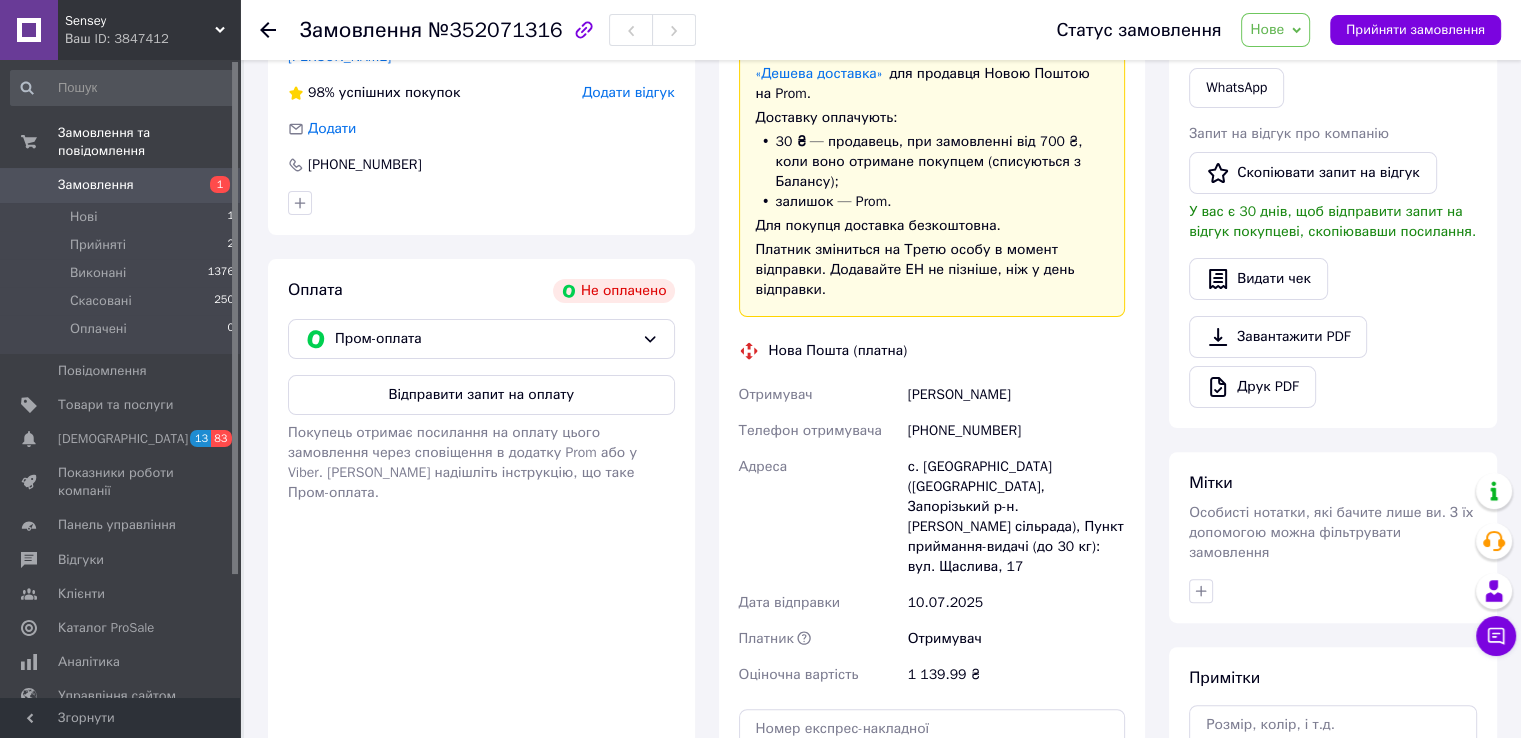 scroll, scrollTop: 400, scrollLeft: 0, axis: vertical 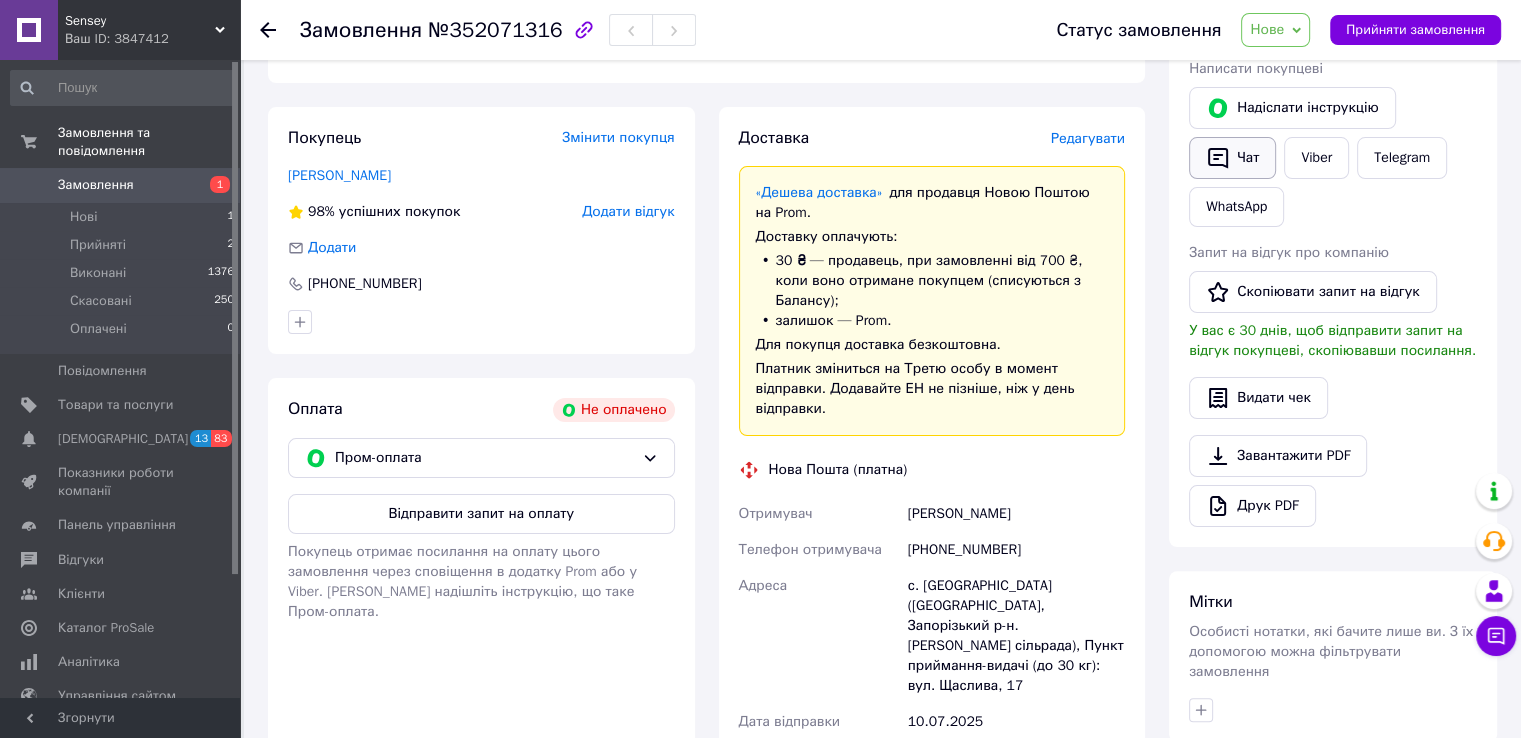 click 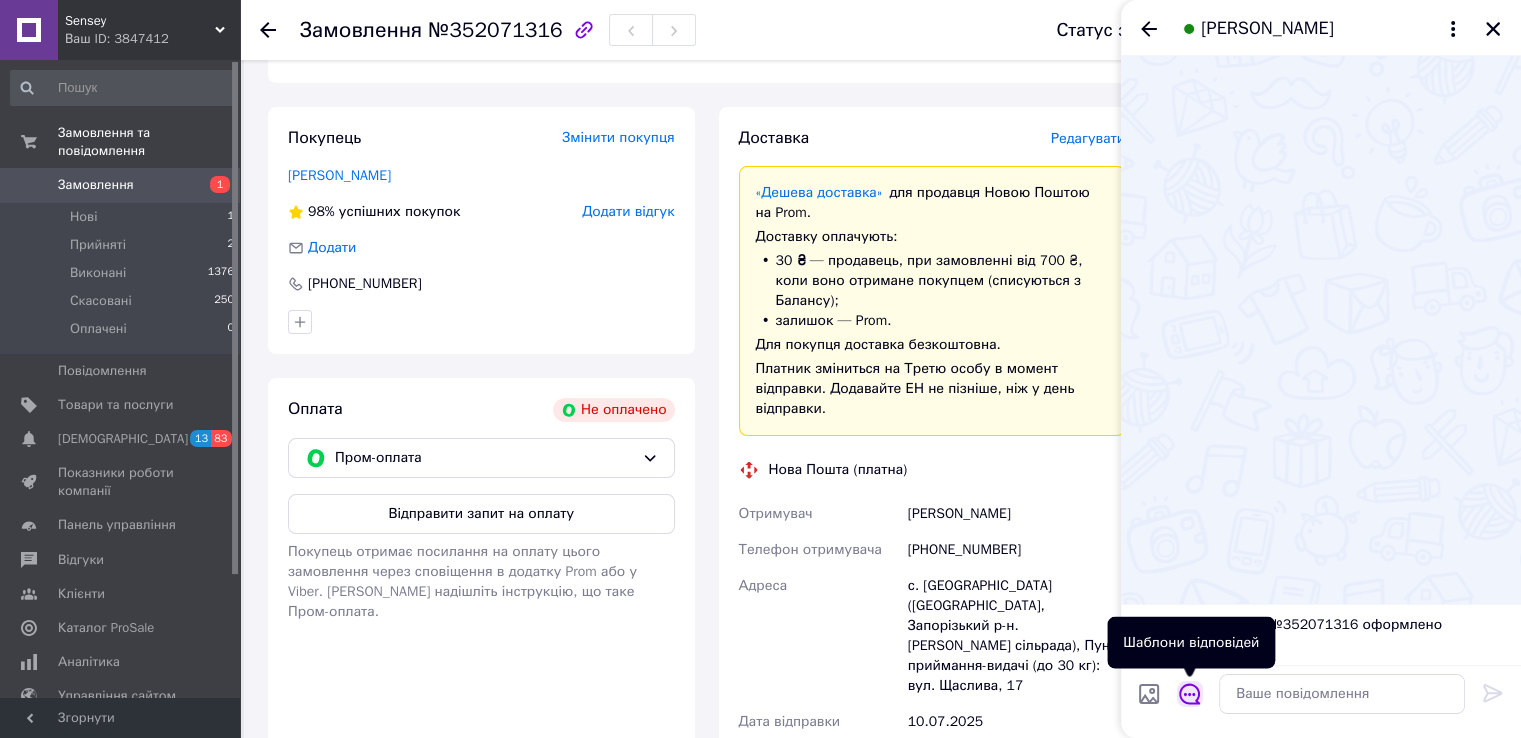 click 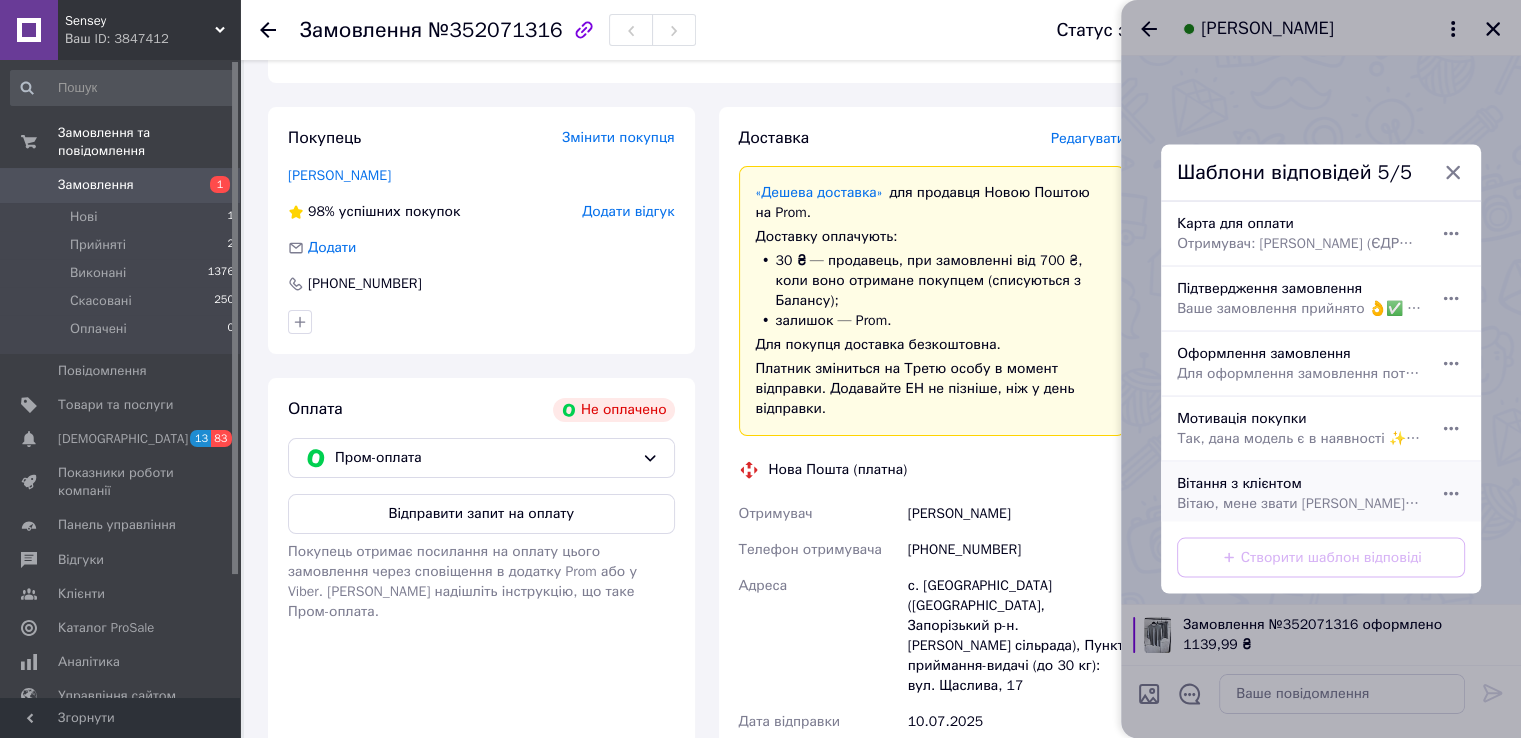 click on "Вітання з клієнтом
[PERSON_NAME], мене звати [PERSON_NAME]😊  Я буду Вашим особистим консультантом та з
радістю Вам допоможу" at bounding box center [1299, 494] 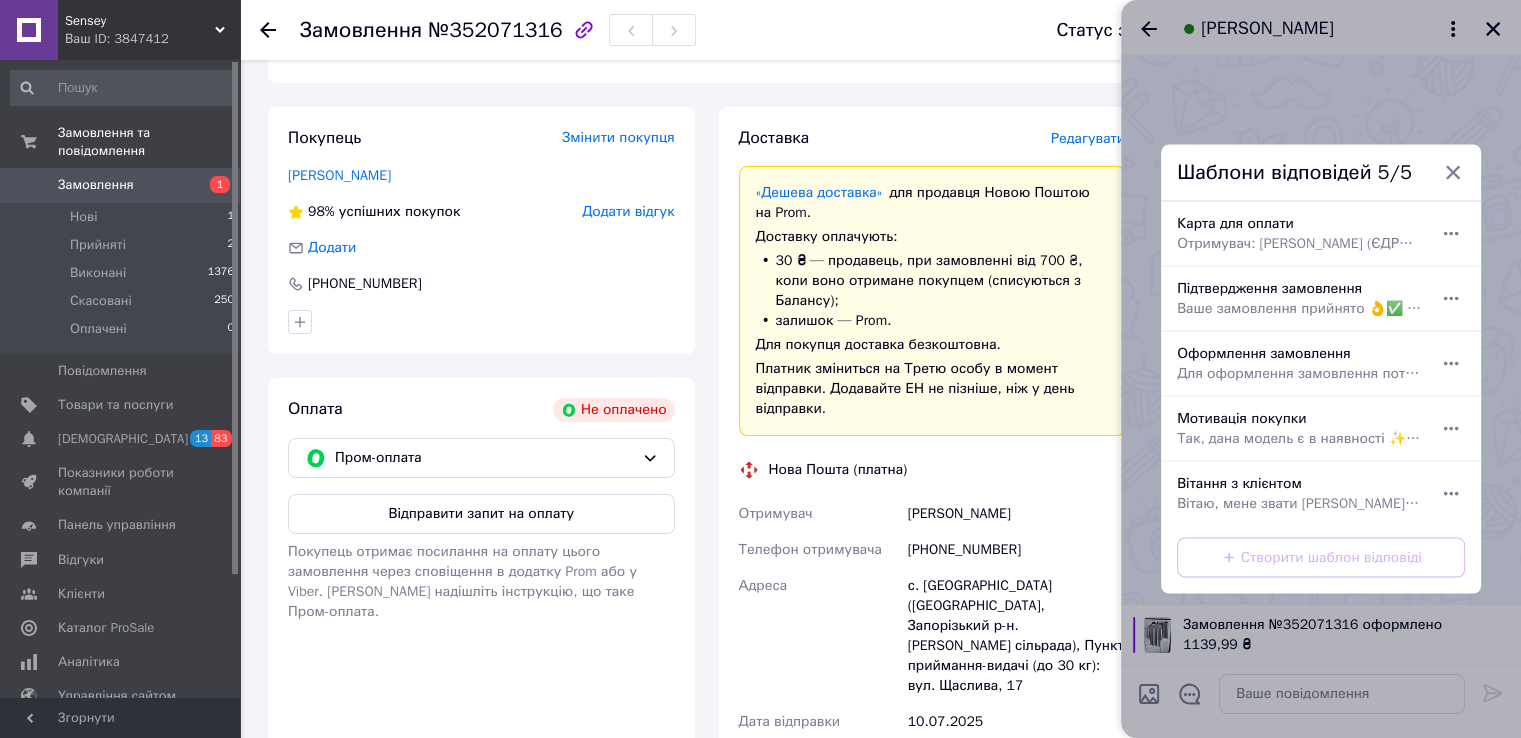 type on "Вітаю, мене звати [PERSON_NAME]😊  Я буду Вашим особистим консультантом та з
радістю Вам допоможу" 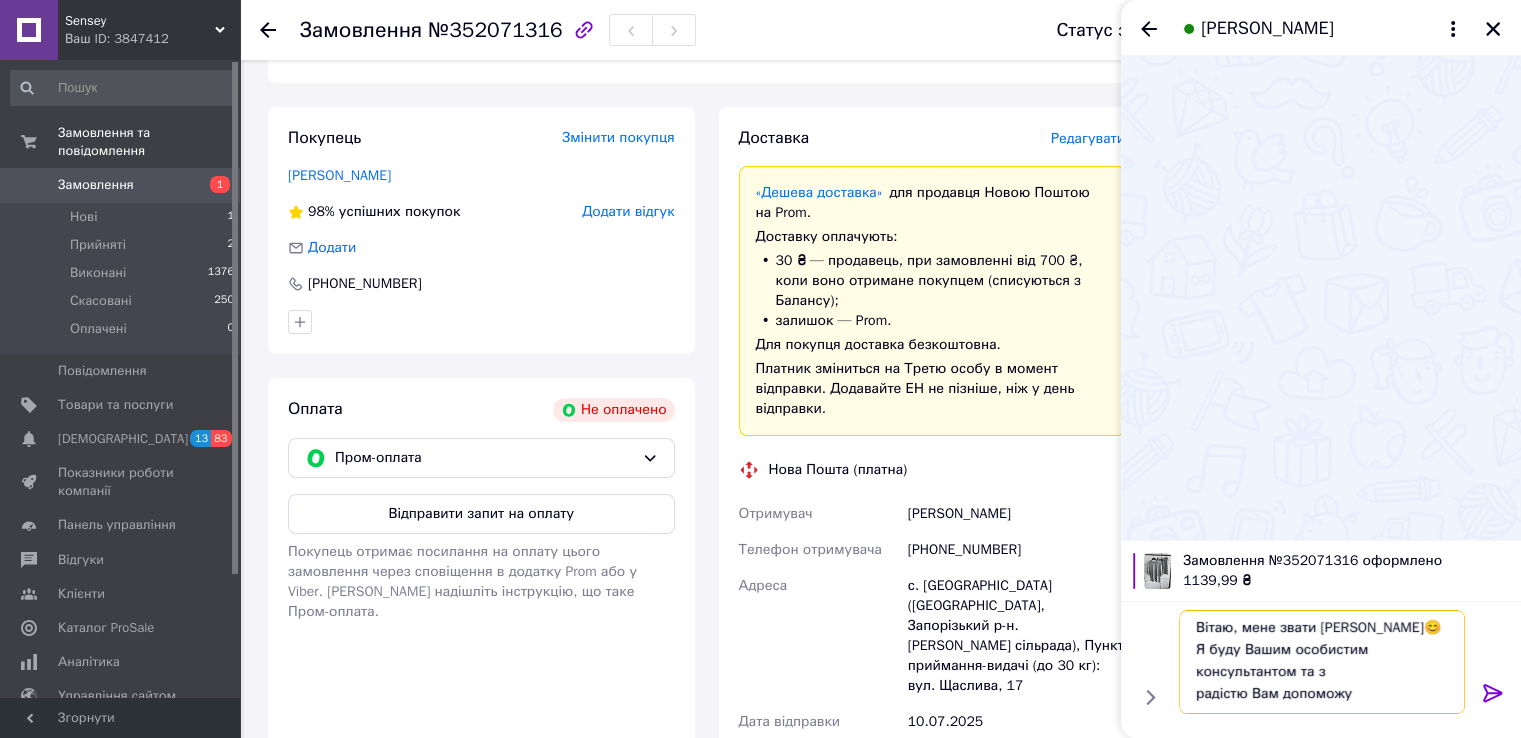 scroll, scrollTop: 0, scrollLeft: 0, axis: both 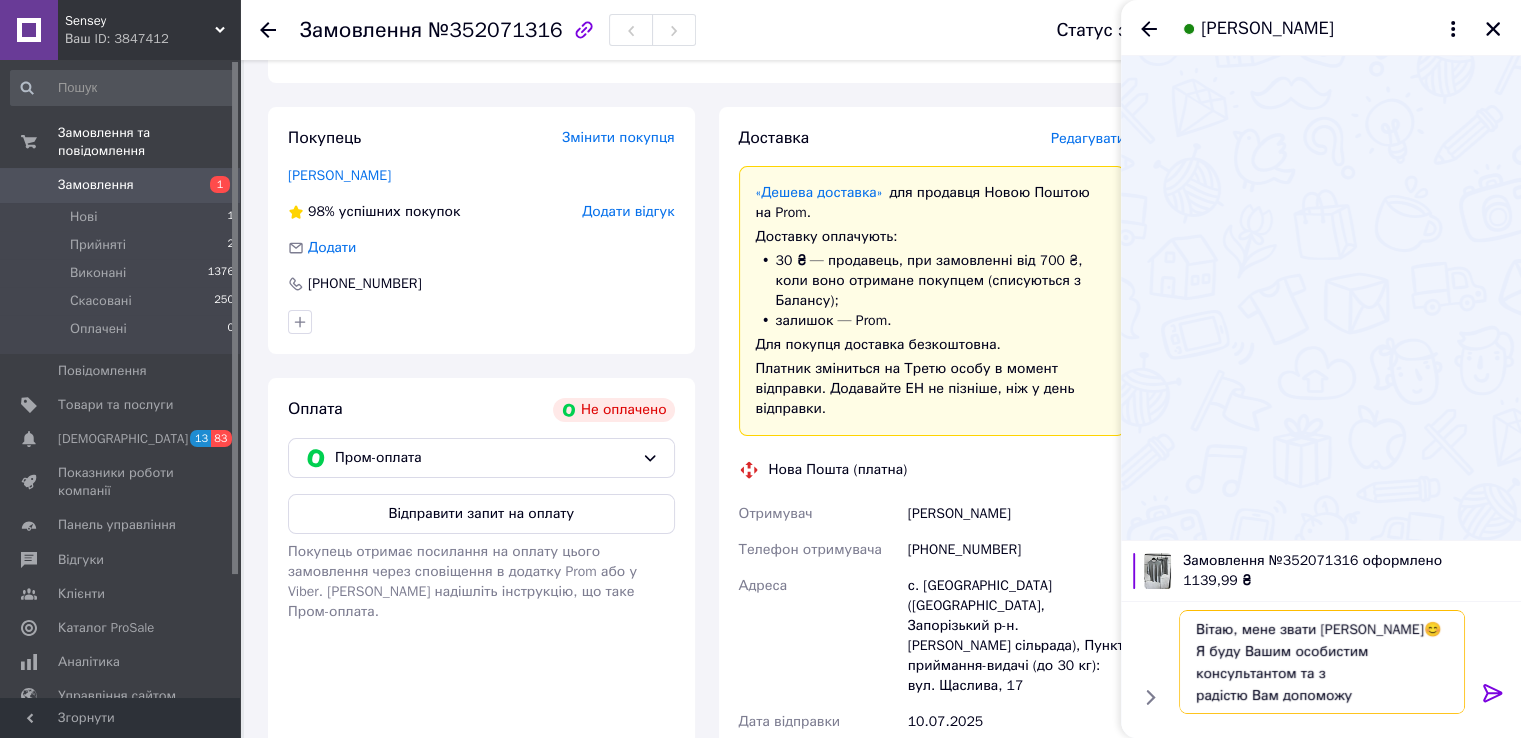 drag, startPoint x: 1262, startPoint y: 698, endPoint x: 1159, endPoint y: 621, distance: 128.60016 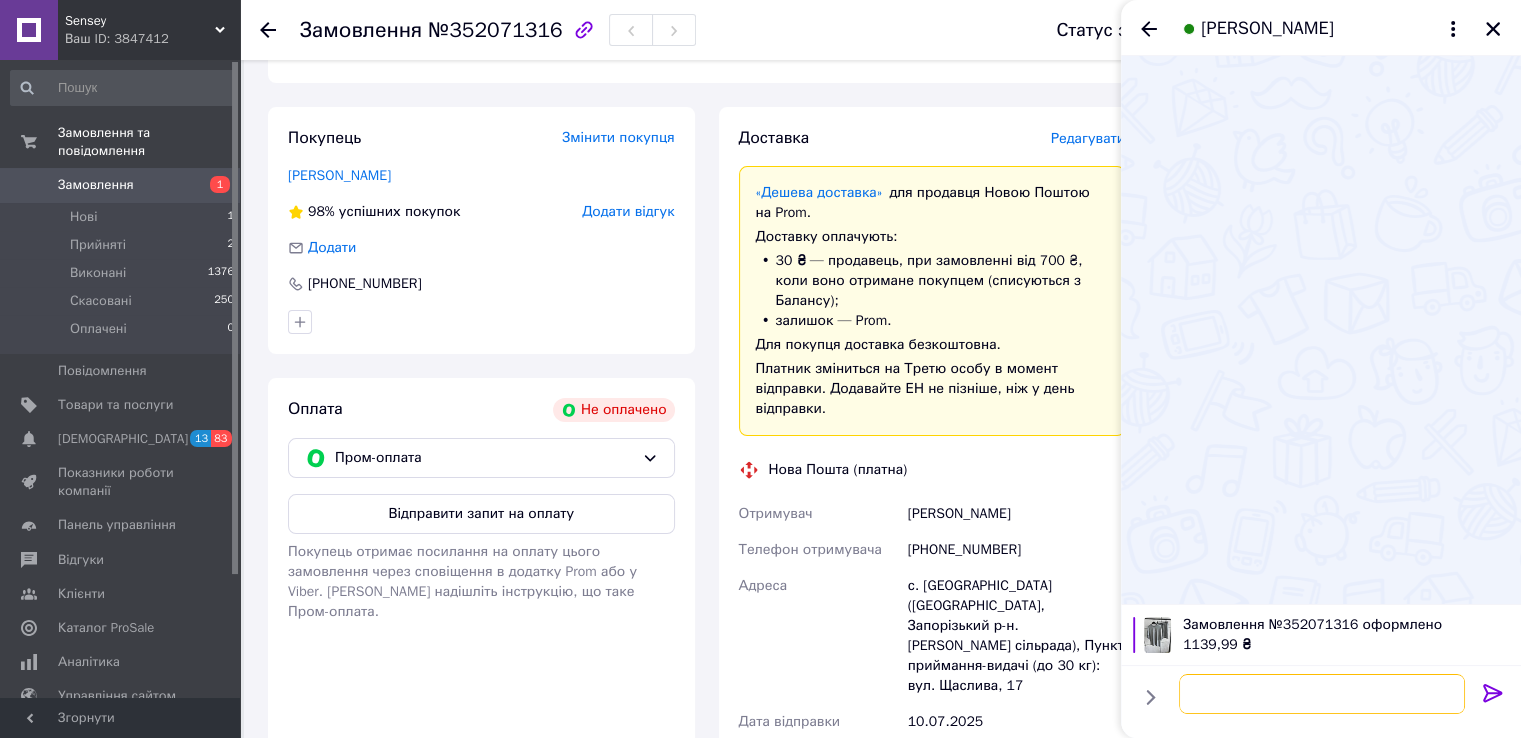 type 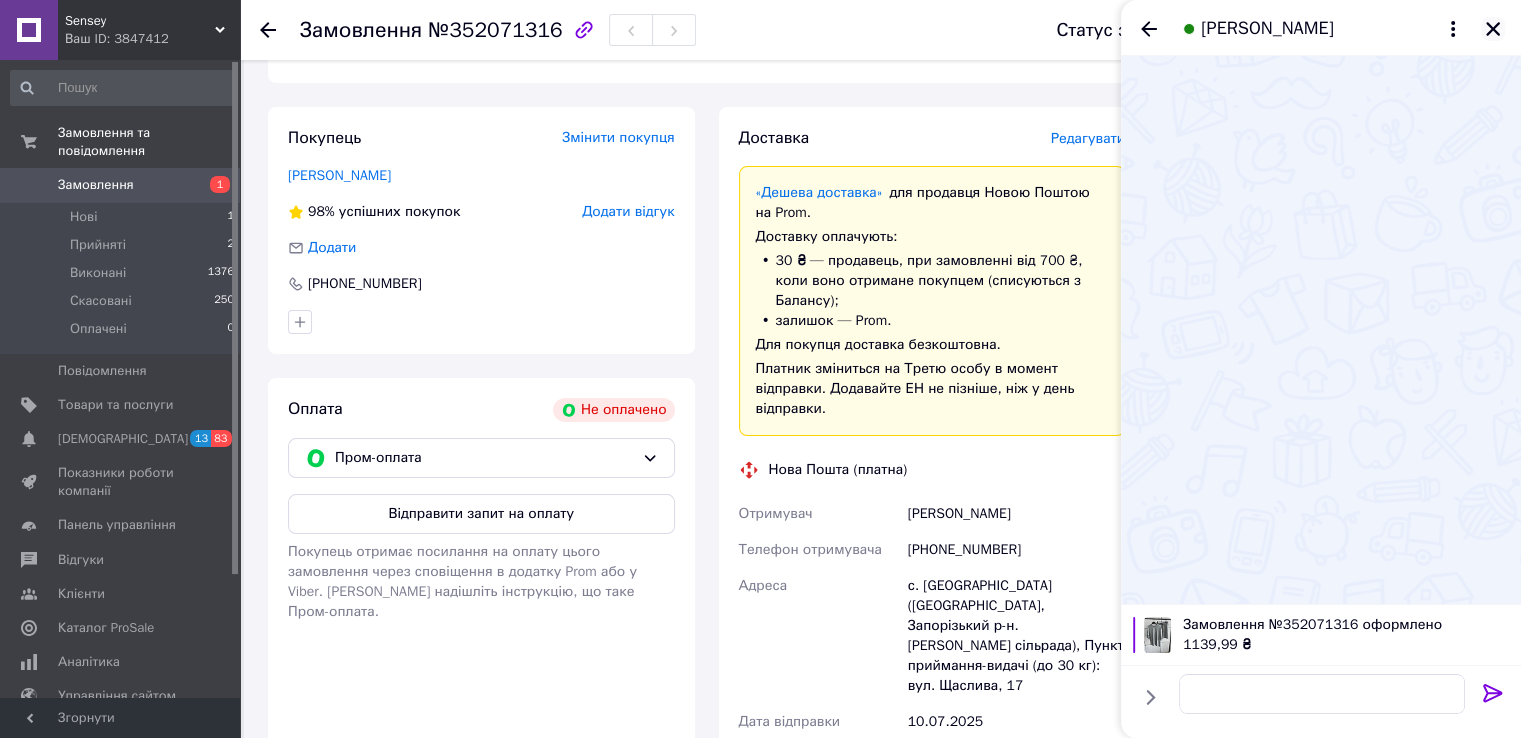 click at bounding box center (1493, 29) 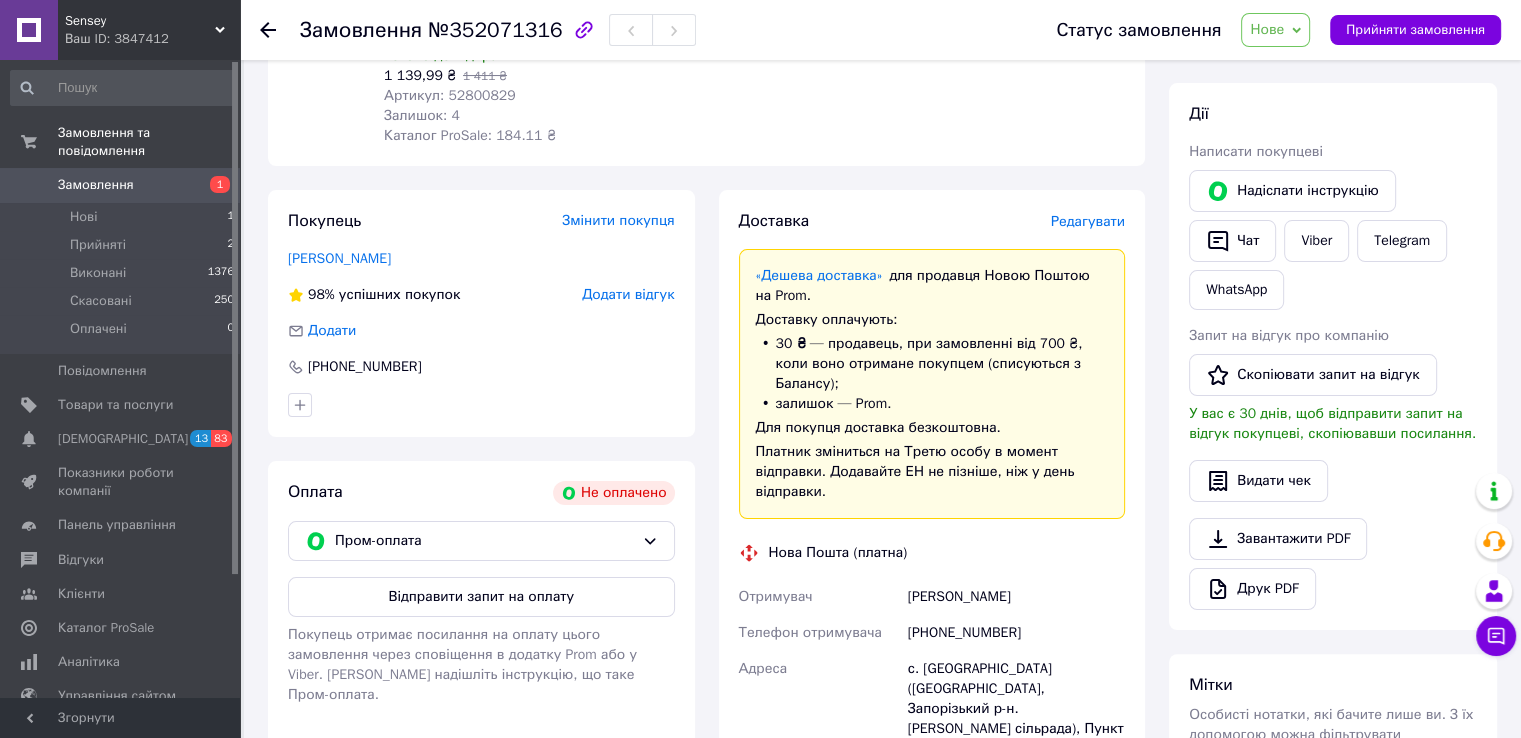 scroll, scrollTop: 200, scrollLeft: 0, axis: vertical 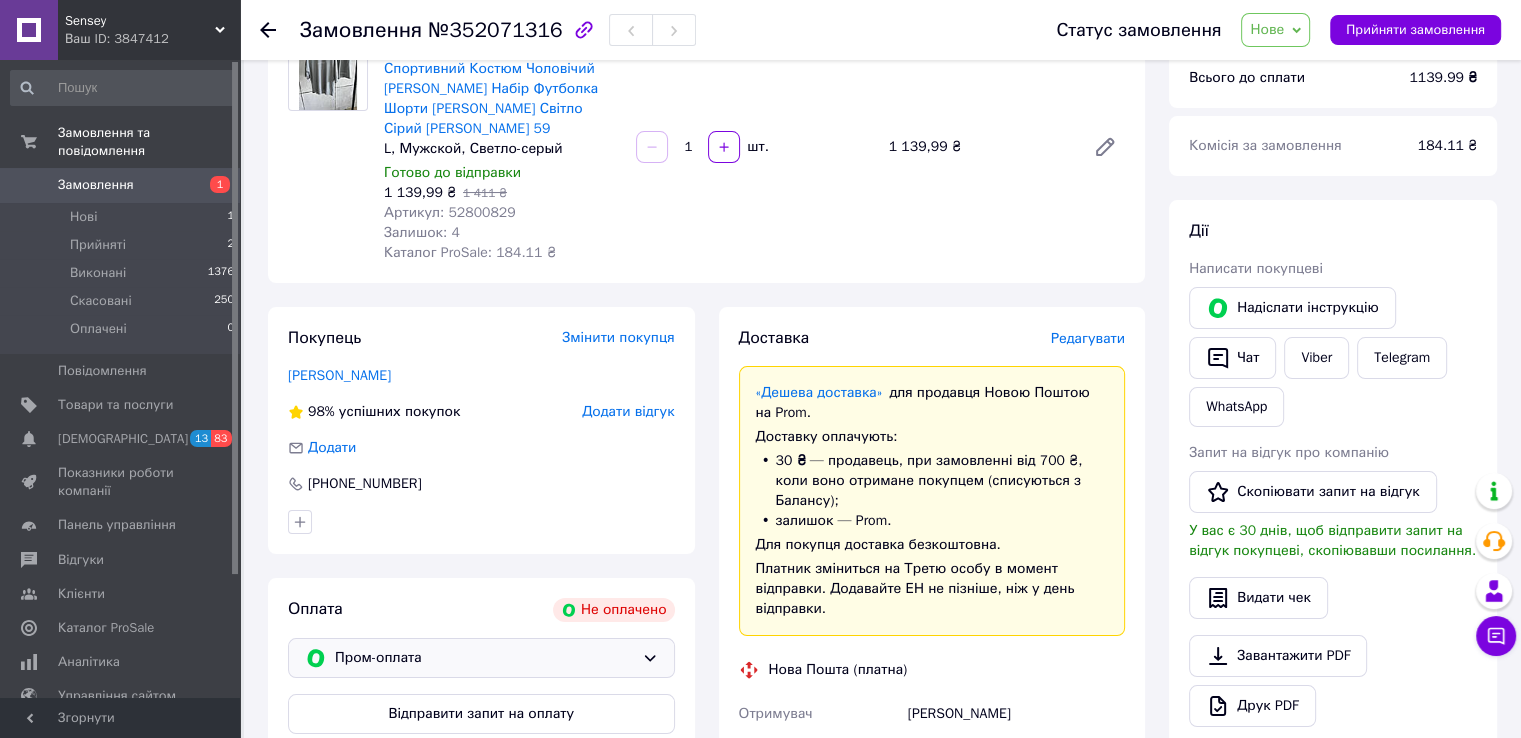 click on "Пром-оплата" at bounding box center (484, 658) 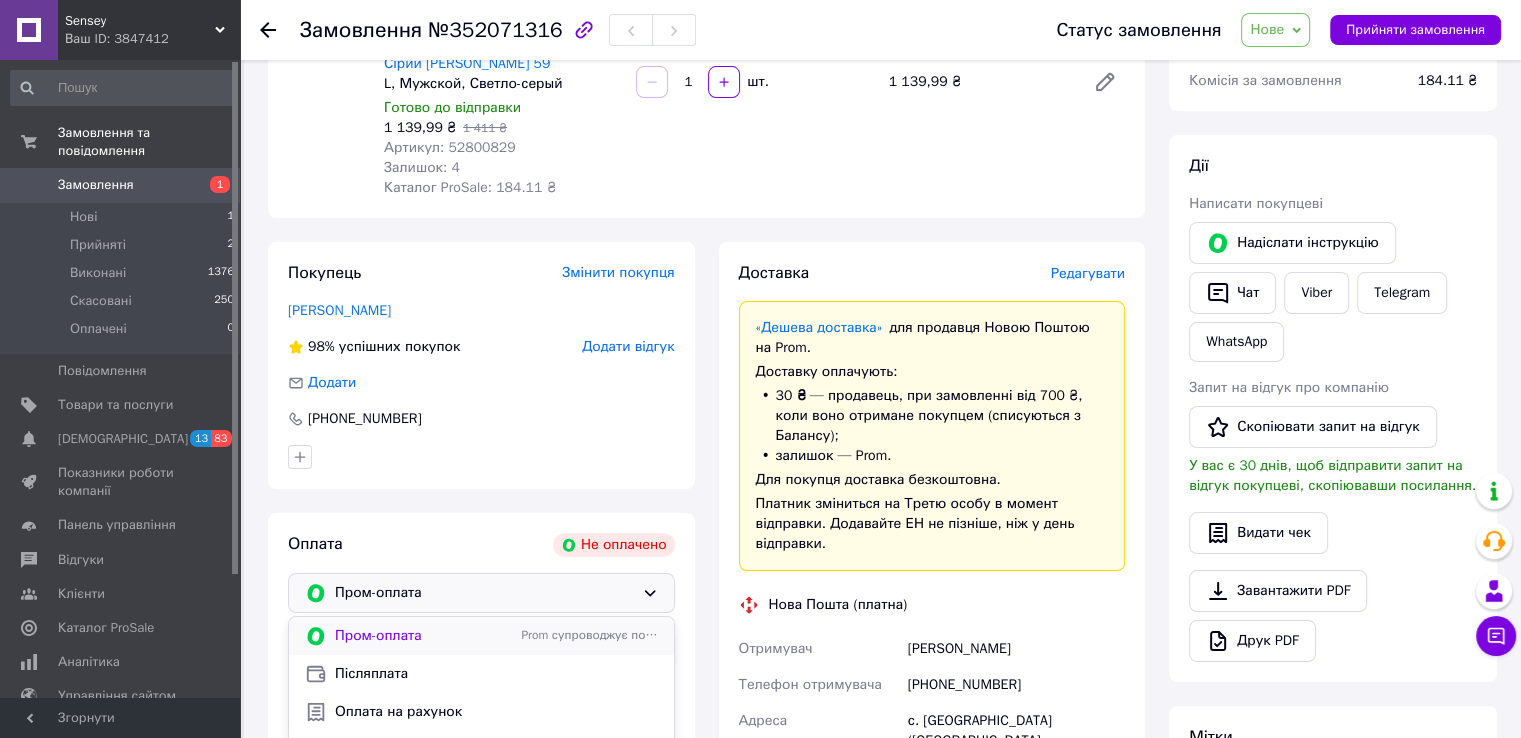 scroll, scrollTop: 300, scrollLeft: 0, axis: vertical 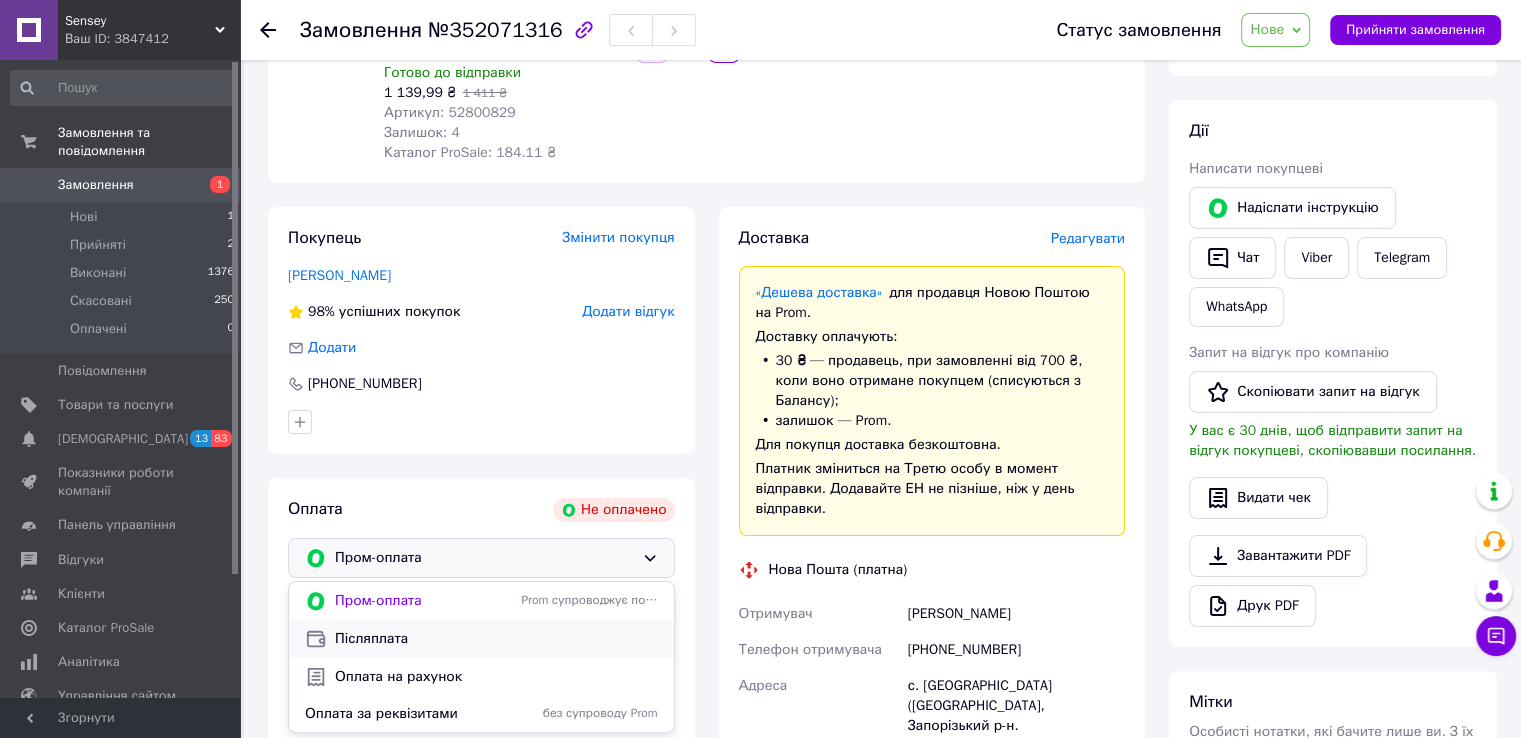 click on "Післяплата" at bounding box center (496, 639) 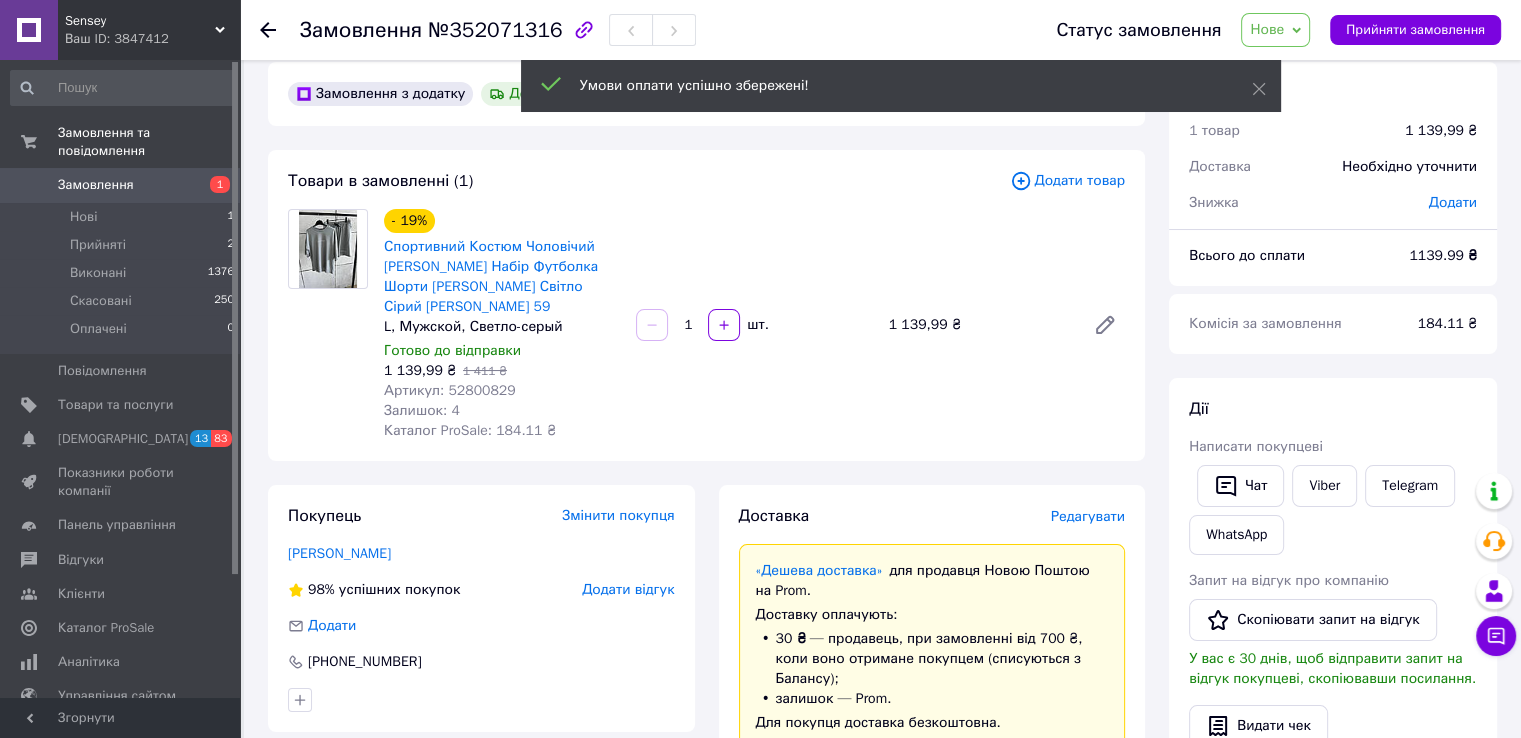 scroll, scrollTop: 0, scrollLeft: 0, axis: both 